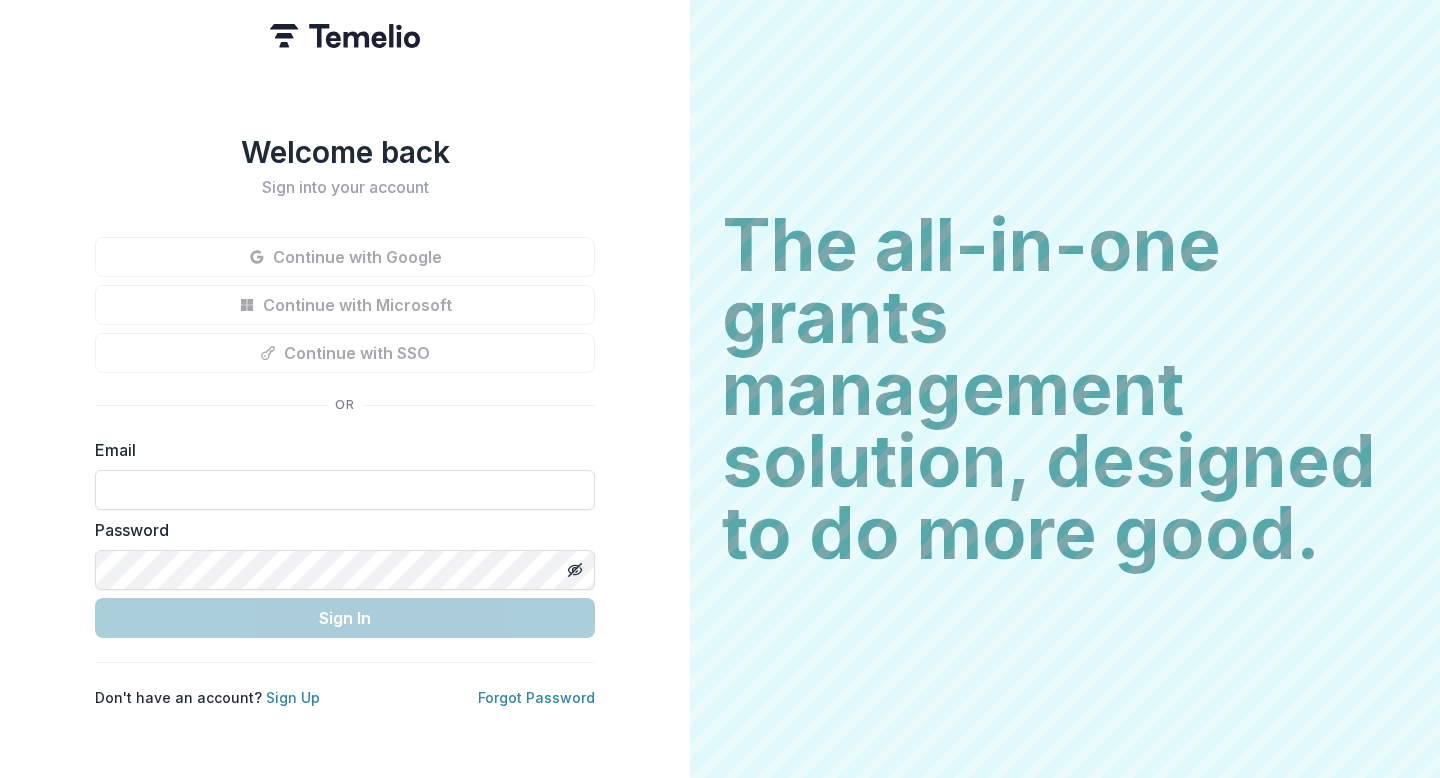 scroll, scrollTop: 0, scrollLeft: 0, axis: both 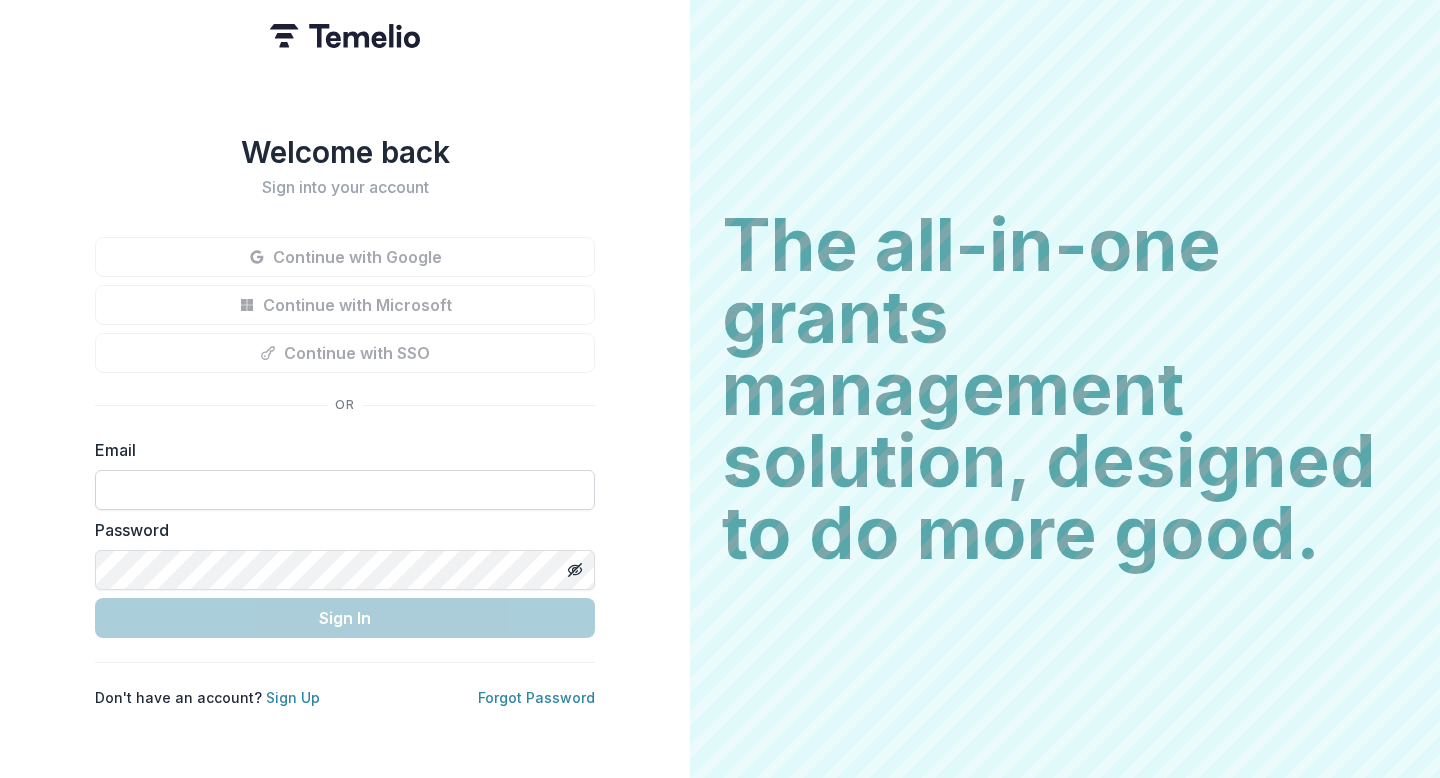 click at bounding box center (345, 490) 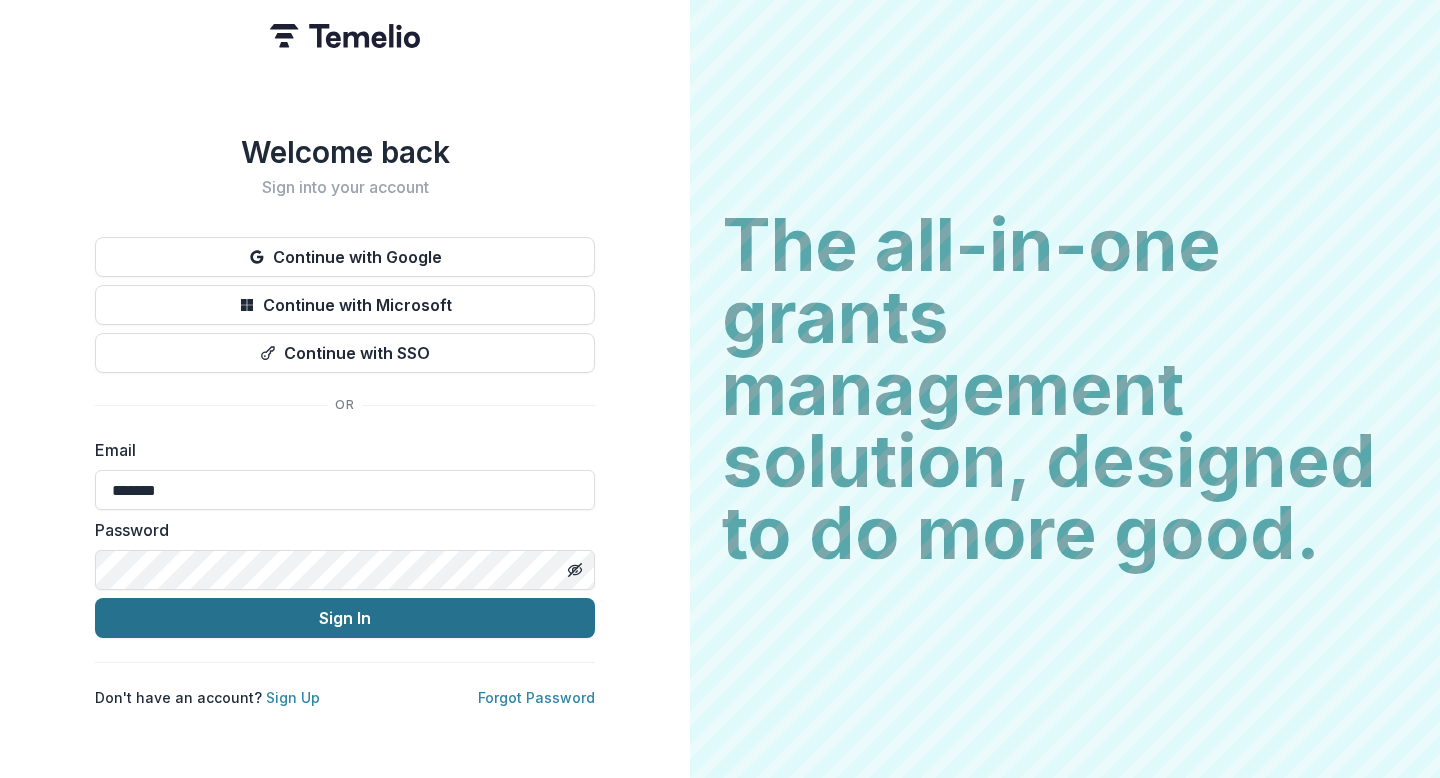 type on "**********" 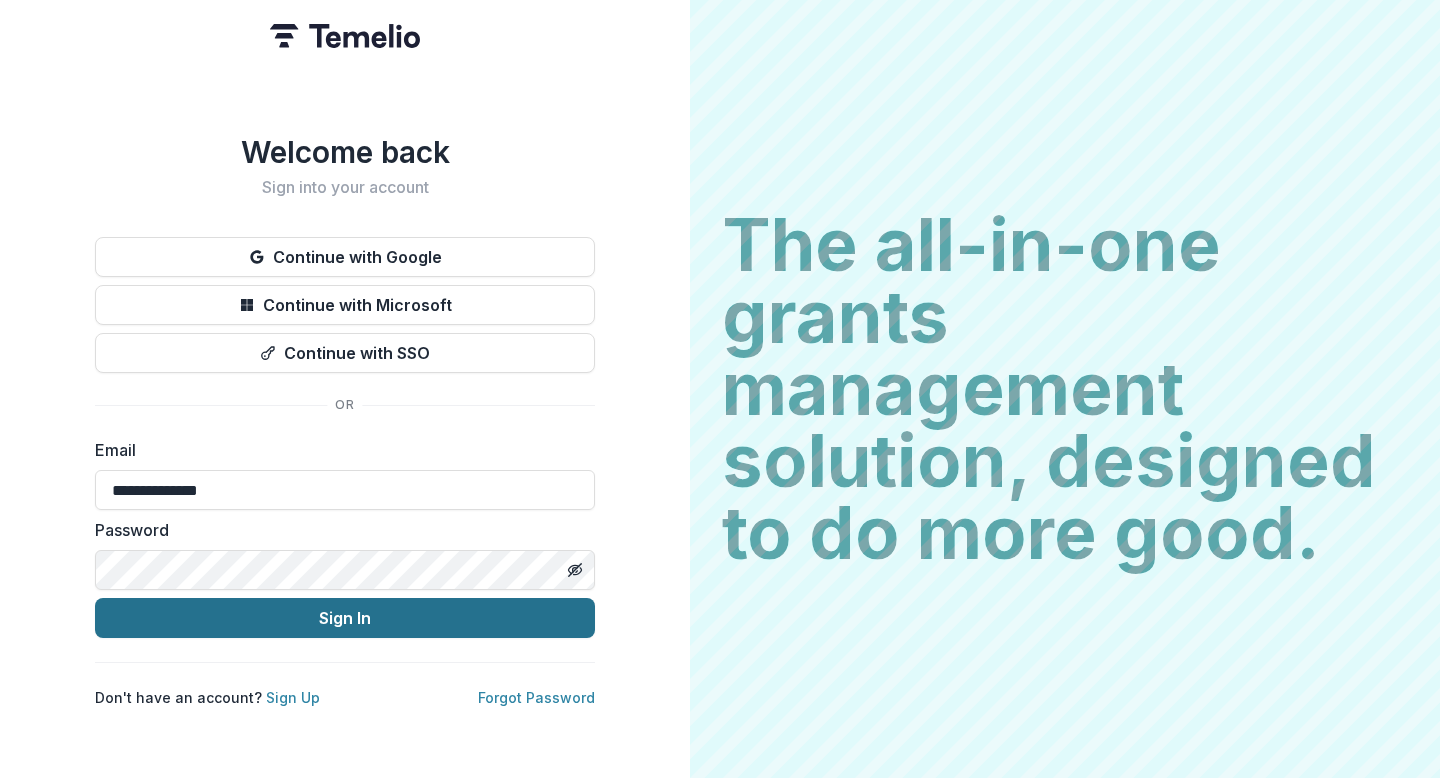 click on "Sign In" at bounding box center (345, 618) 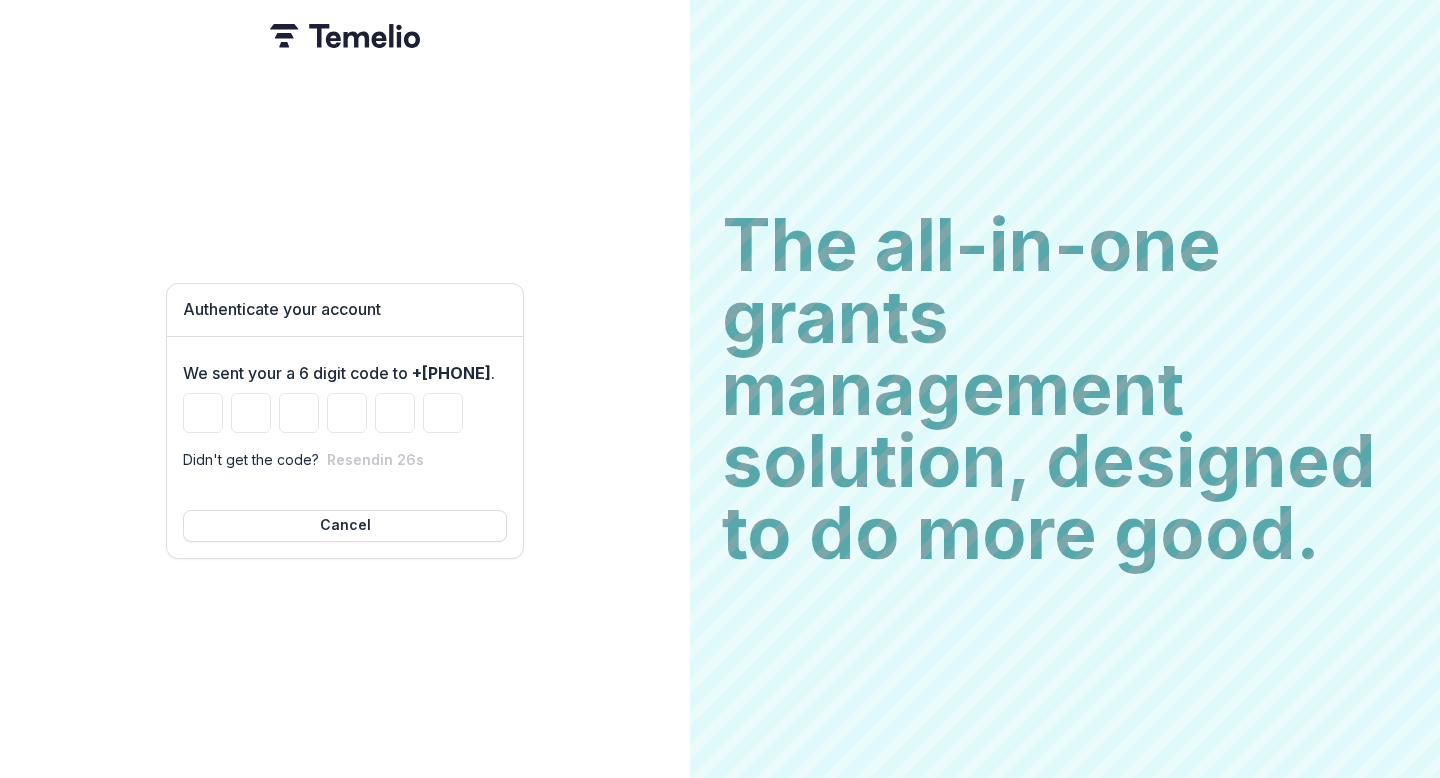 type on "*" 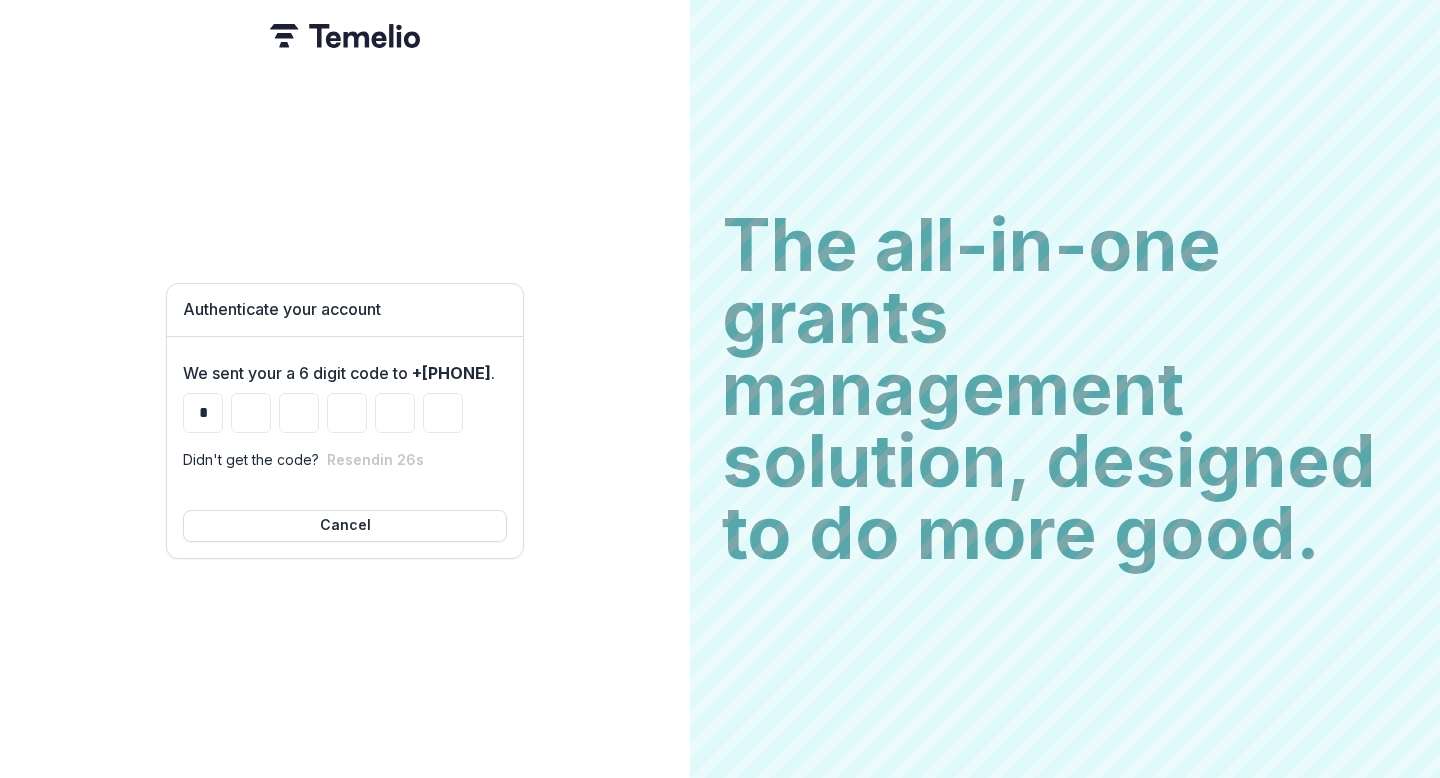 type on "*" 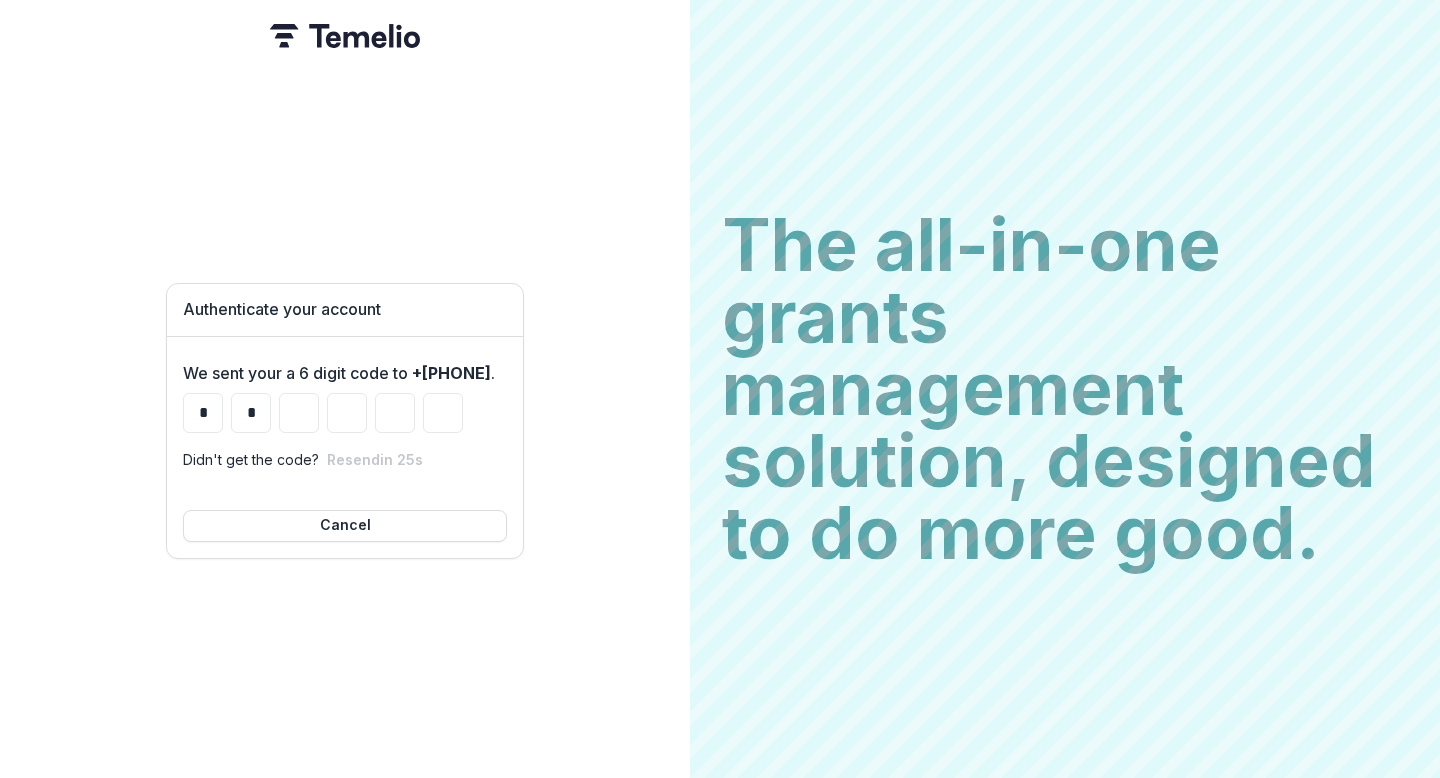 type on "*" 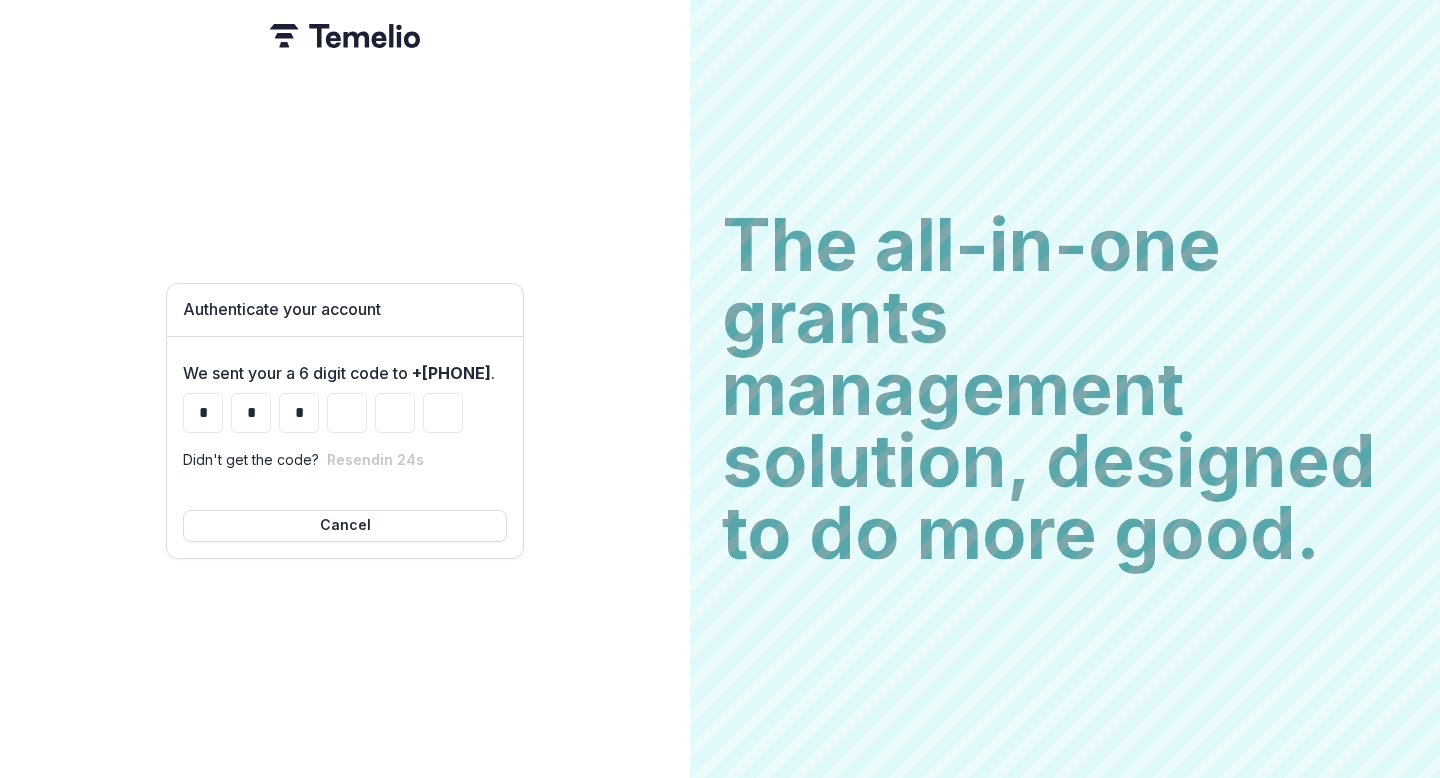 type on "*" 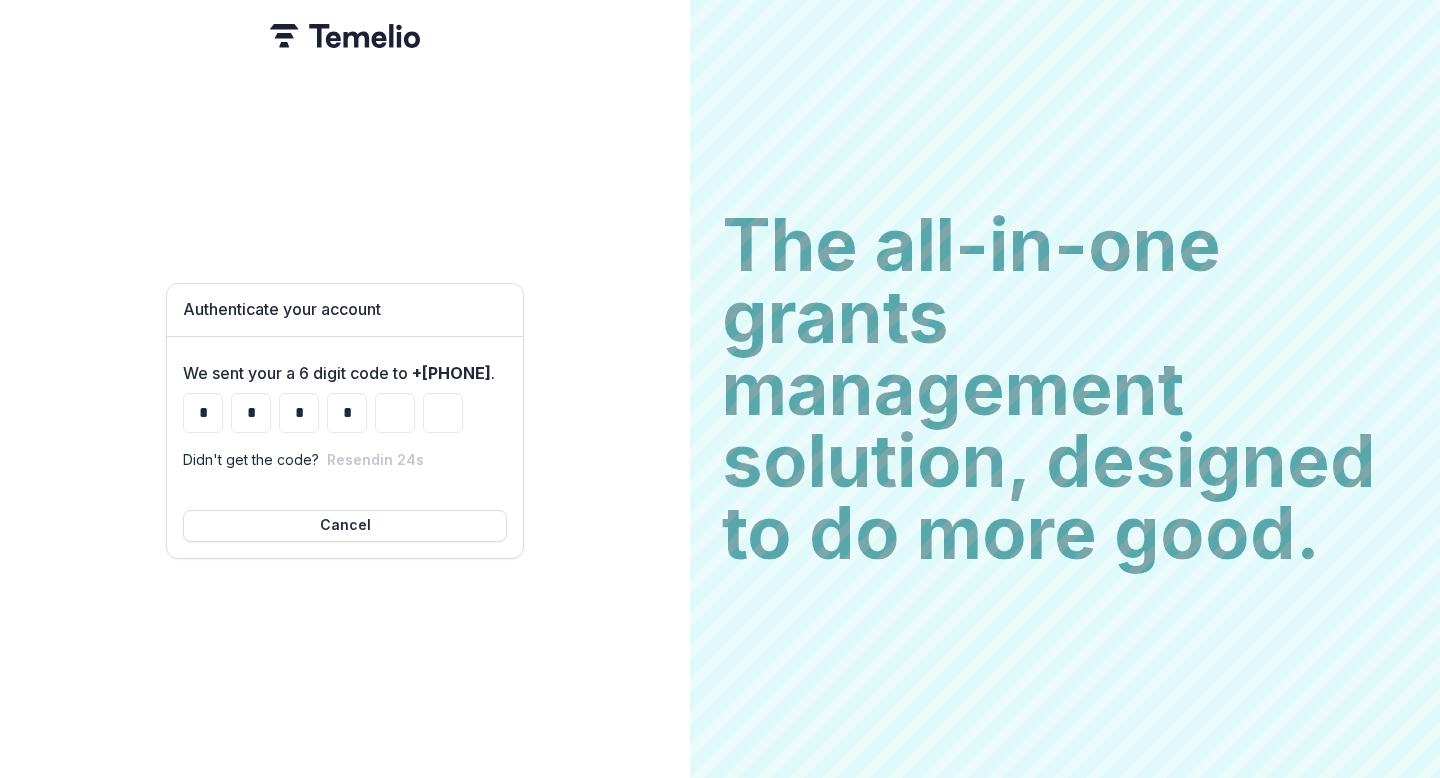 type on "*" 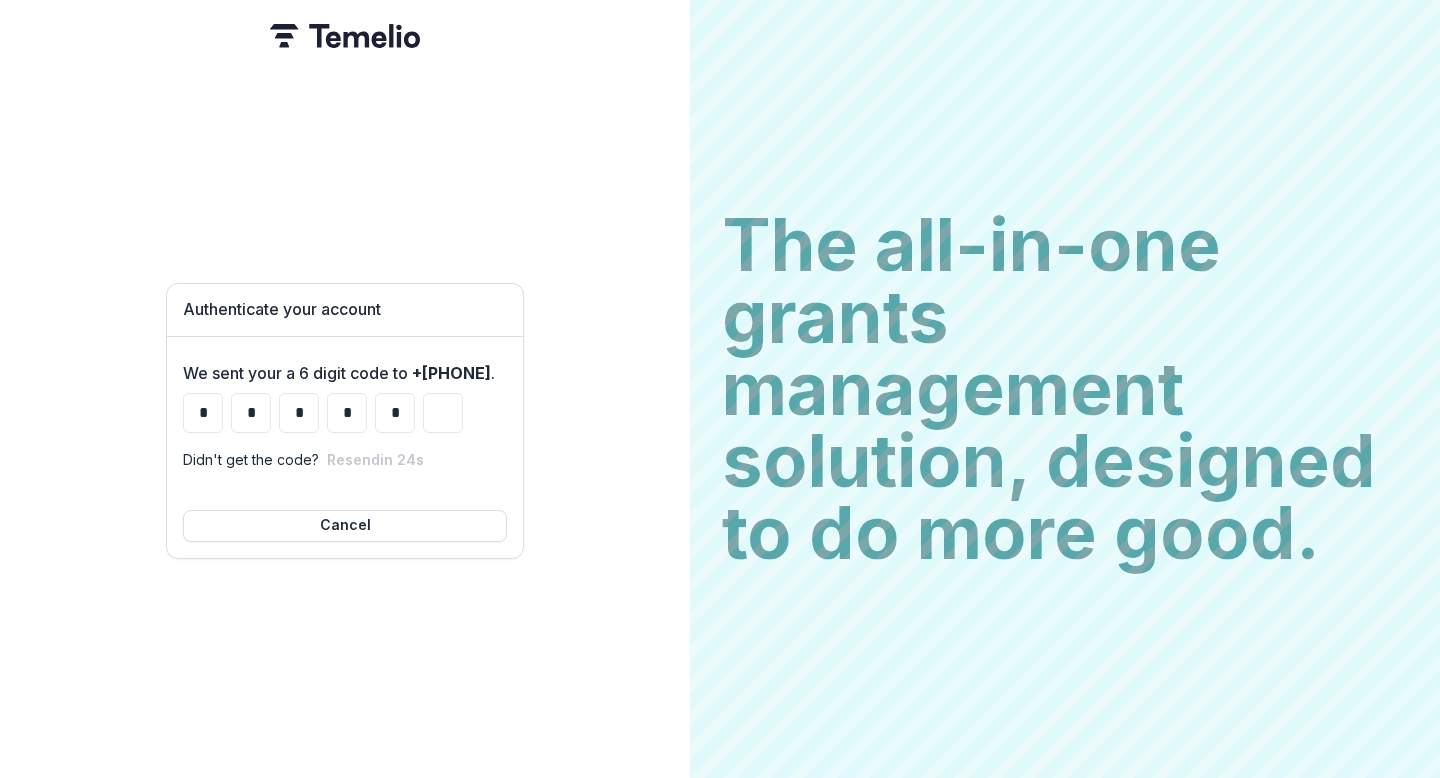 type on "*" 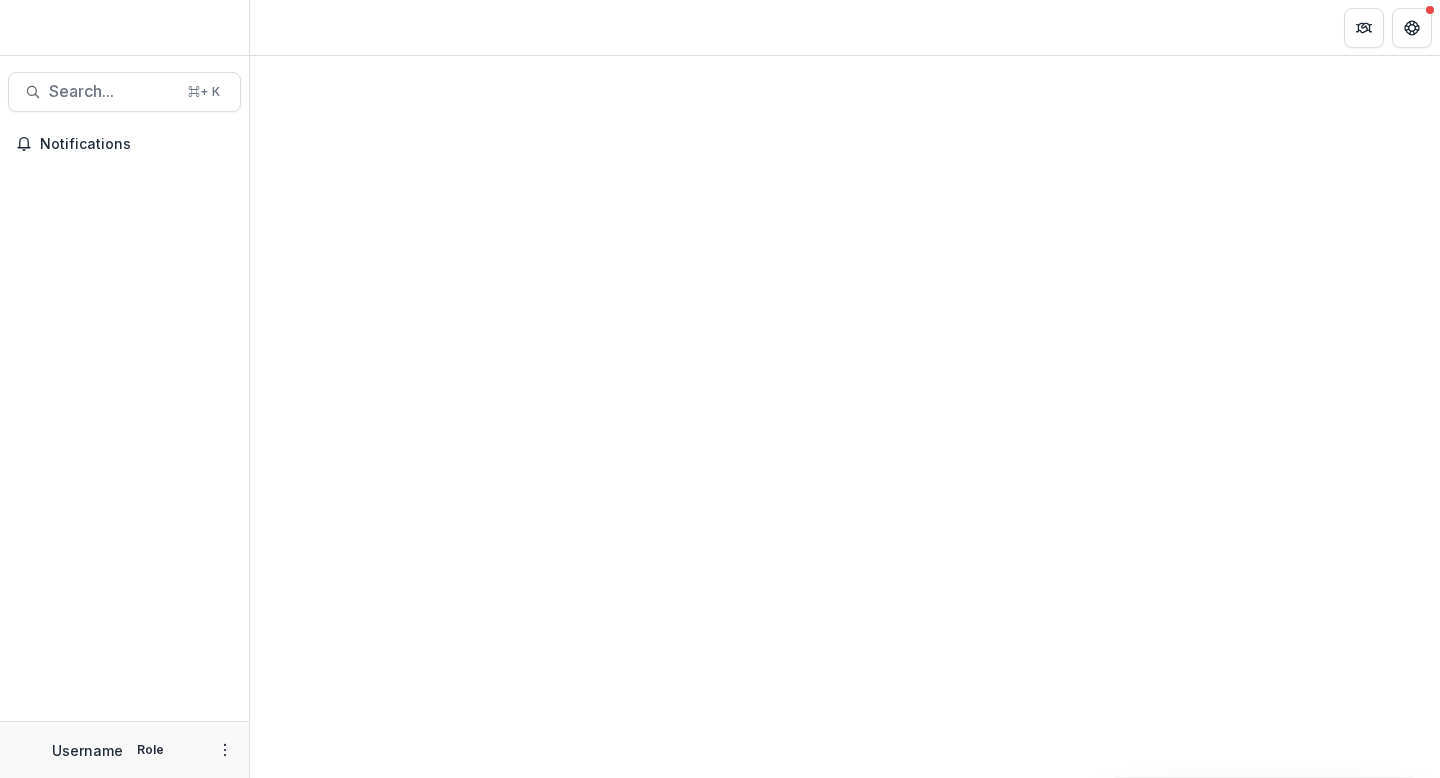 scroll, scrollTop: 0, scrollLeft: 0, axis: both 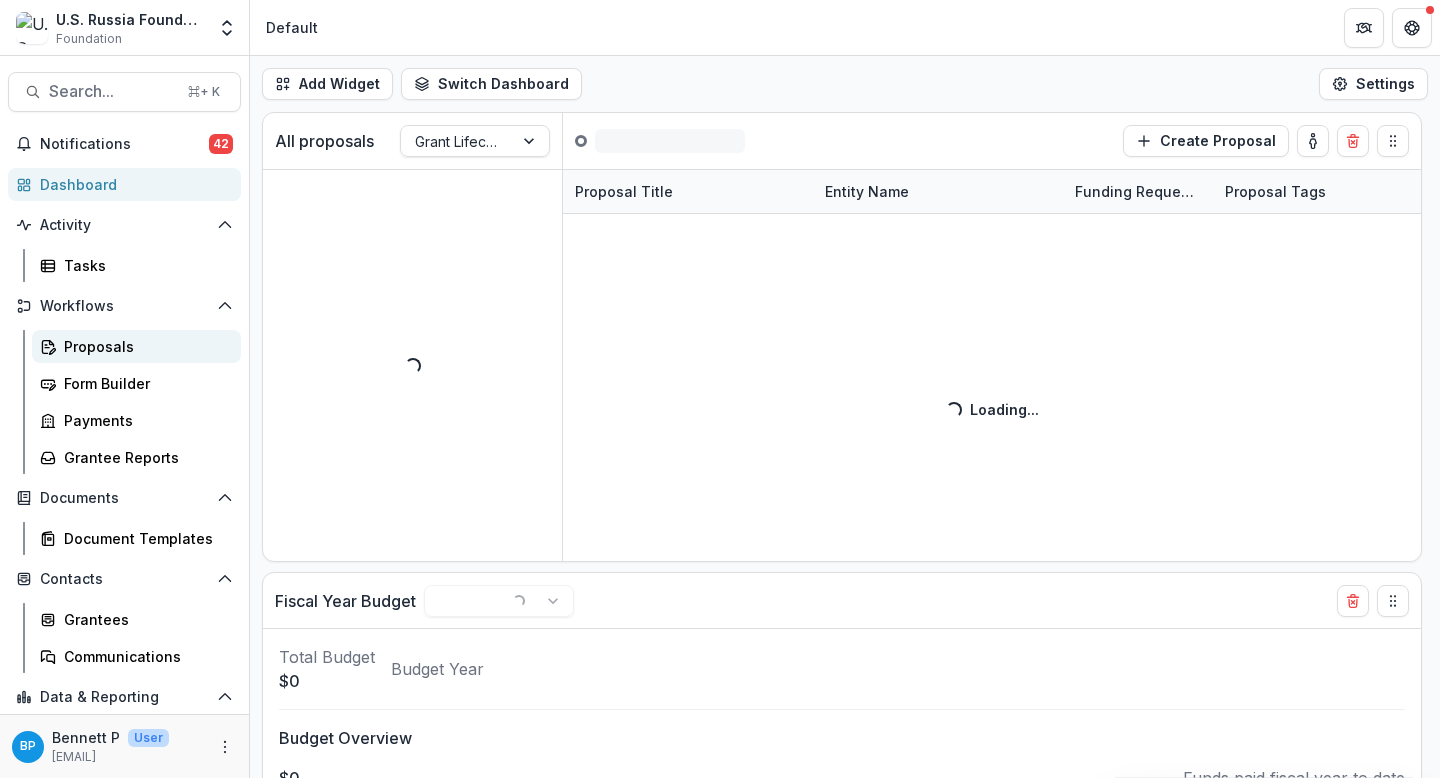 click on "Proposals" at bounding box center [144, 346] 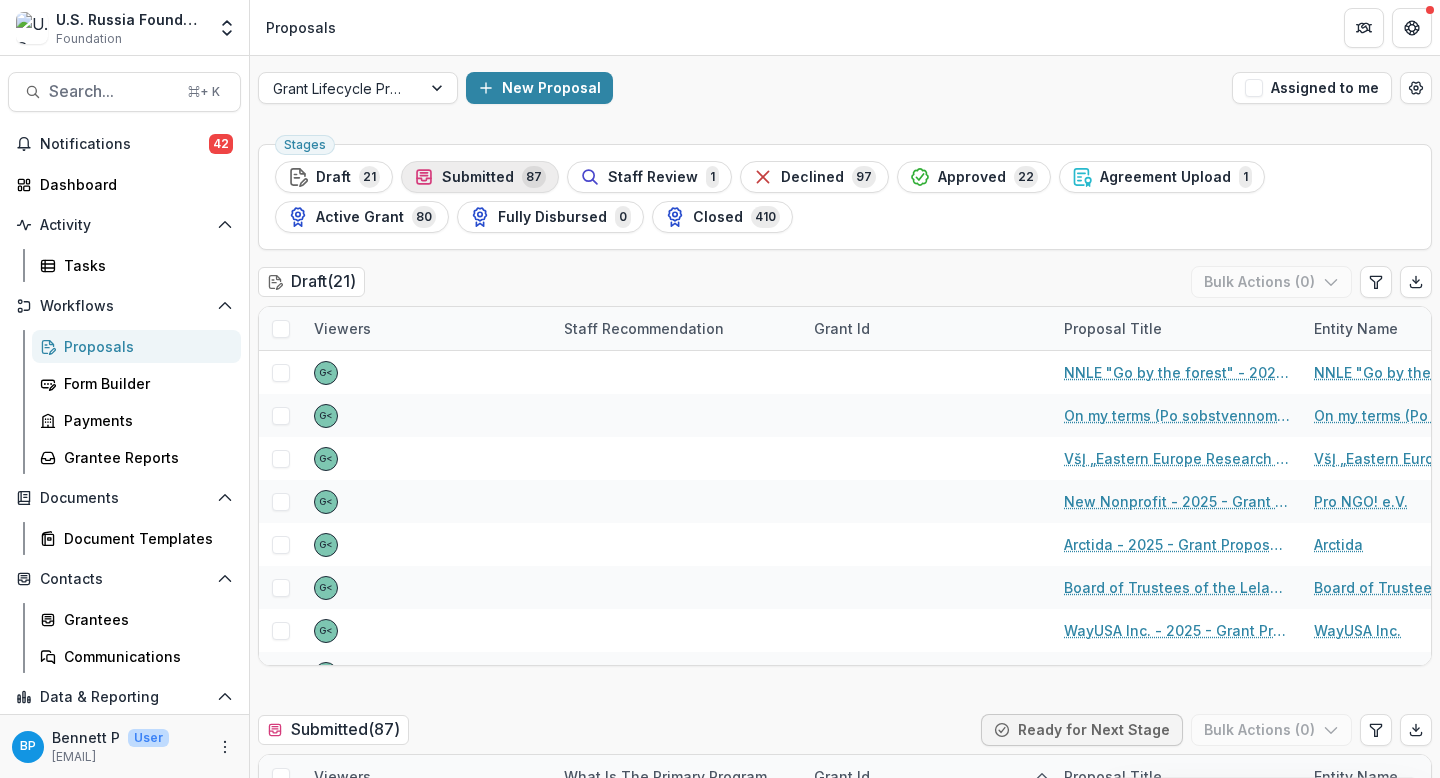 click on "Submitted" at bounding box center [478, 177] 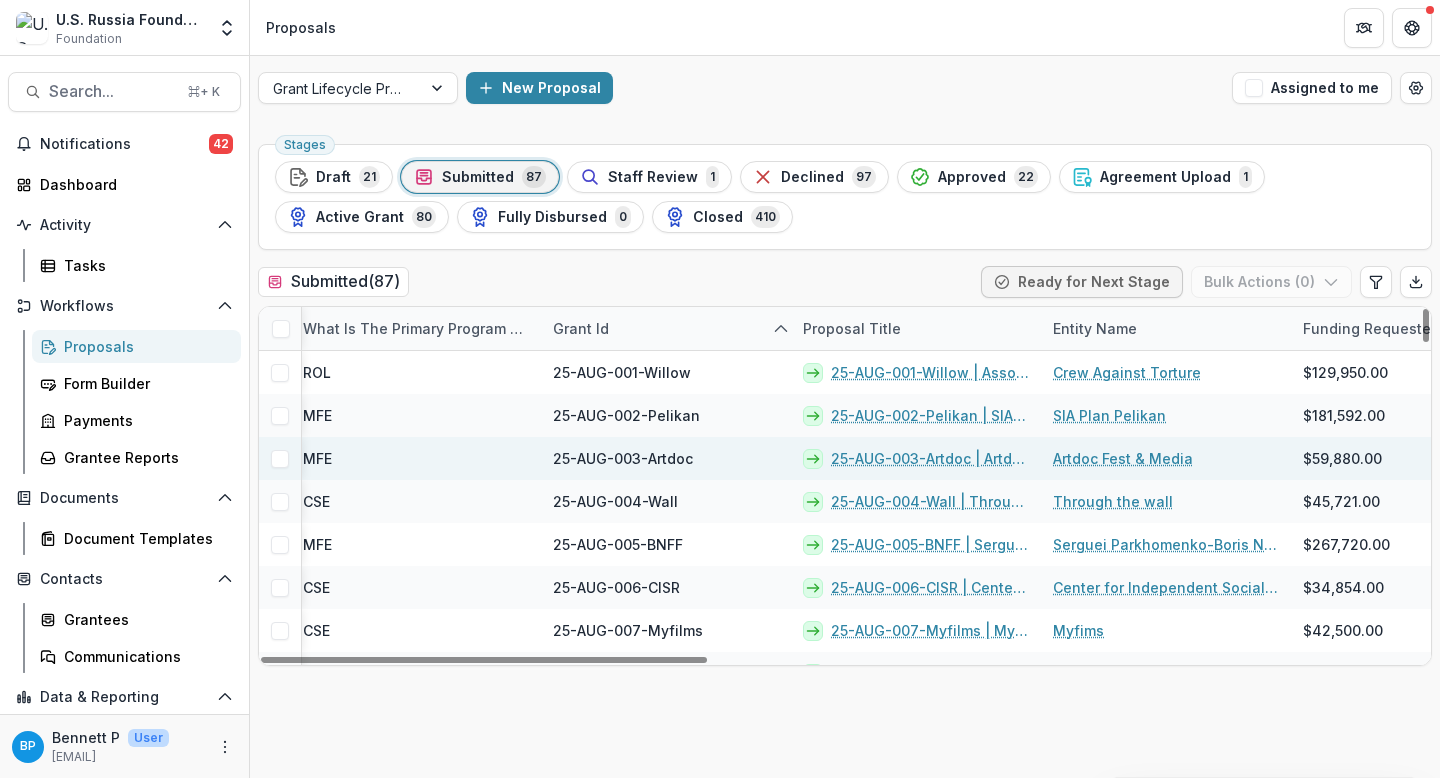 scroll, scrollTop: 0, scrollLeft: 275, axis: horizontal 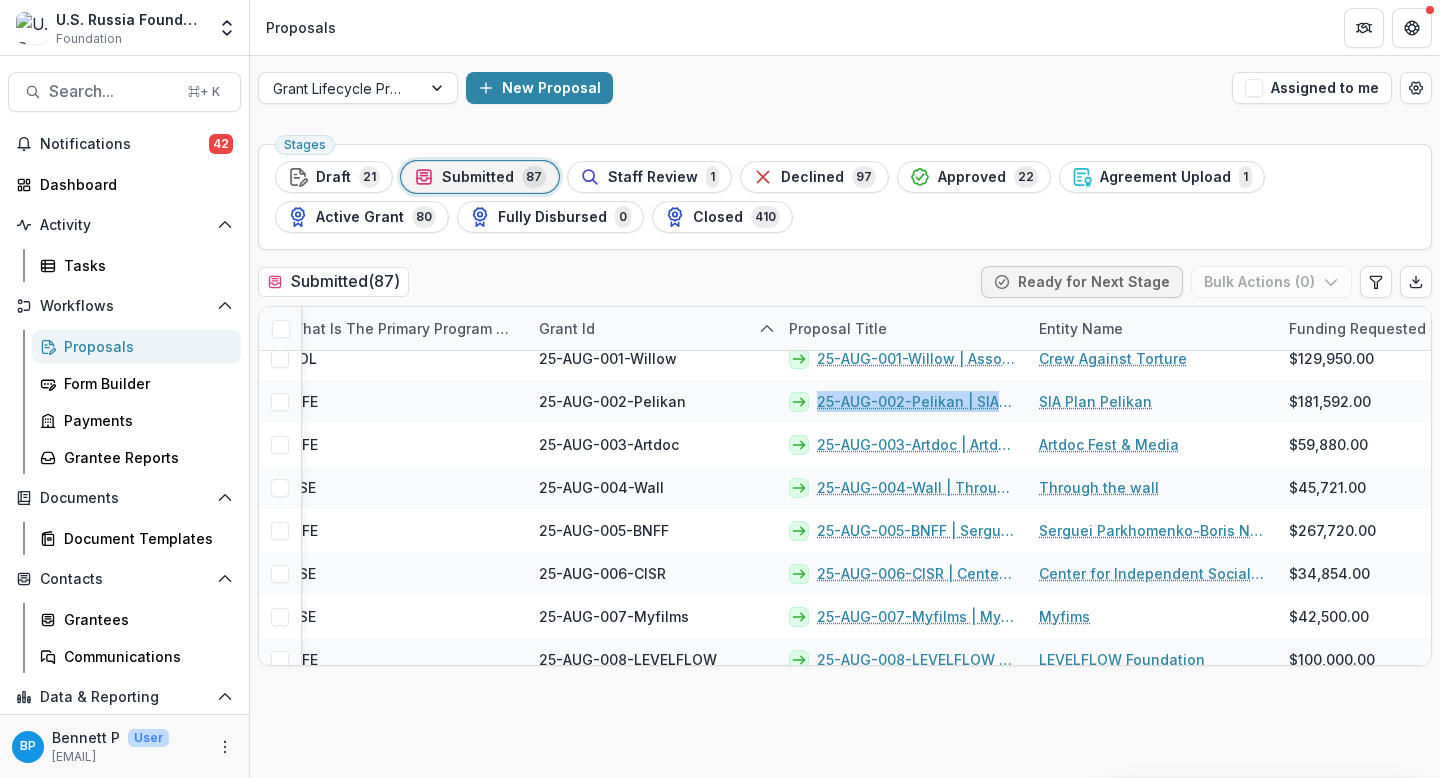 click on "Stages Draft 21 Submitted 87 Staff Review 1 Declined 97 Approved 22 Agreement Upload 1 Active Grant 80 Fully Disbursed 0 Closed 410" at bounding box center [845, 197] 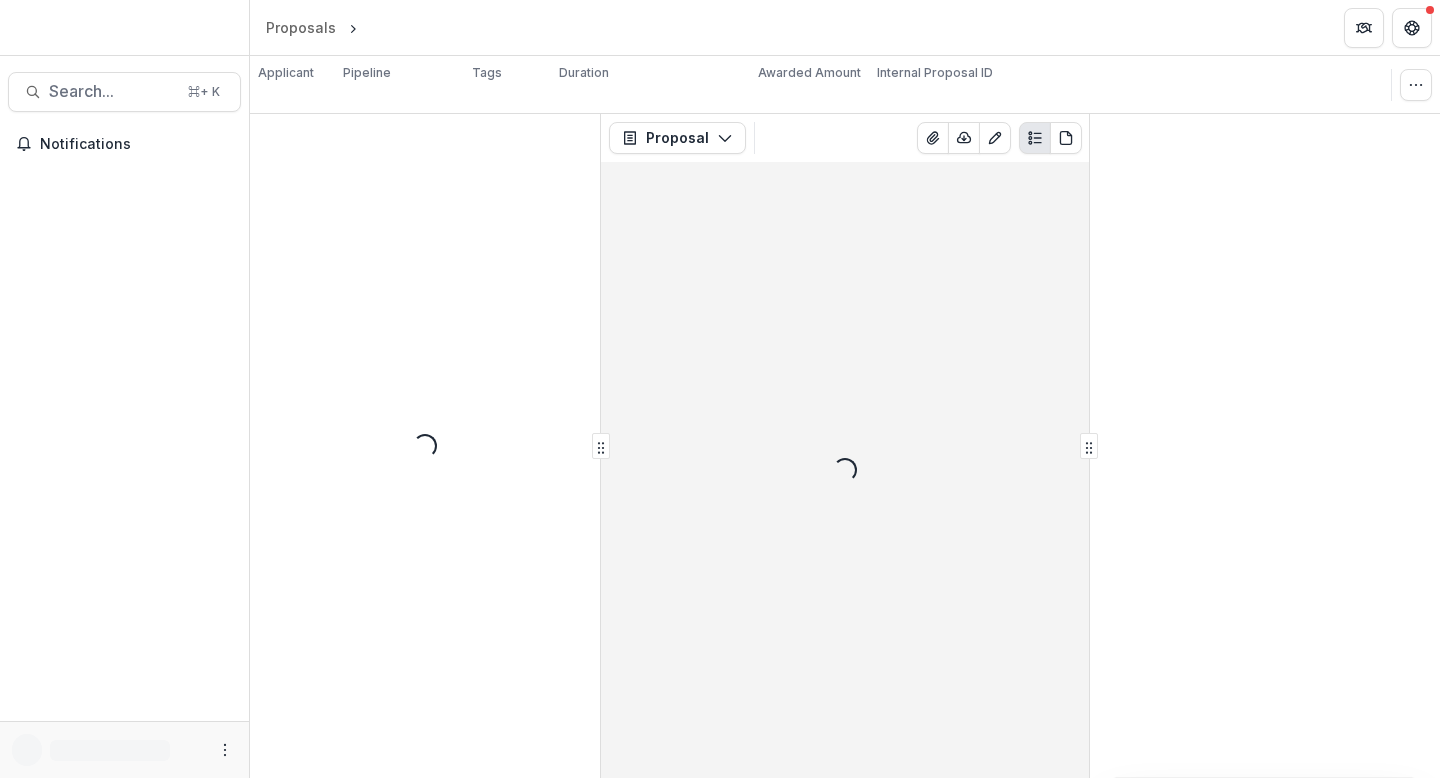 scroll, scrollTop: 0, scrollLeft: 0, axis: both 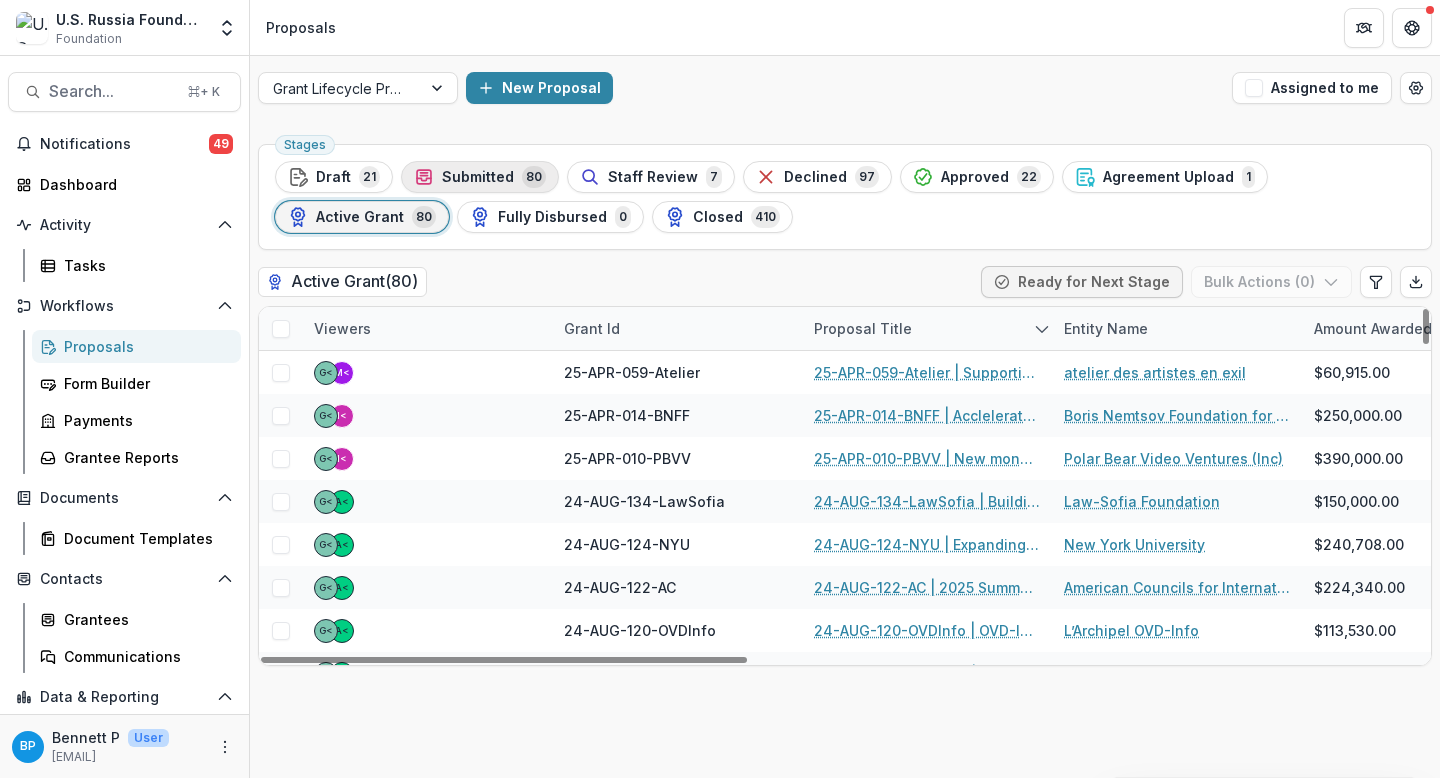 click on "Submitted" at bounding box center (478, 177) 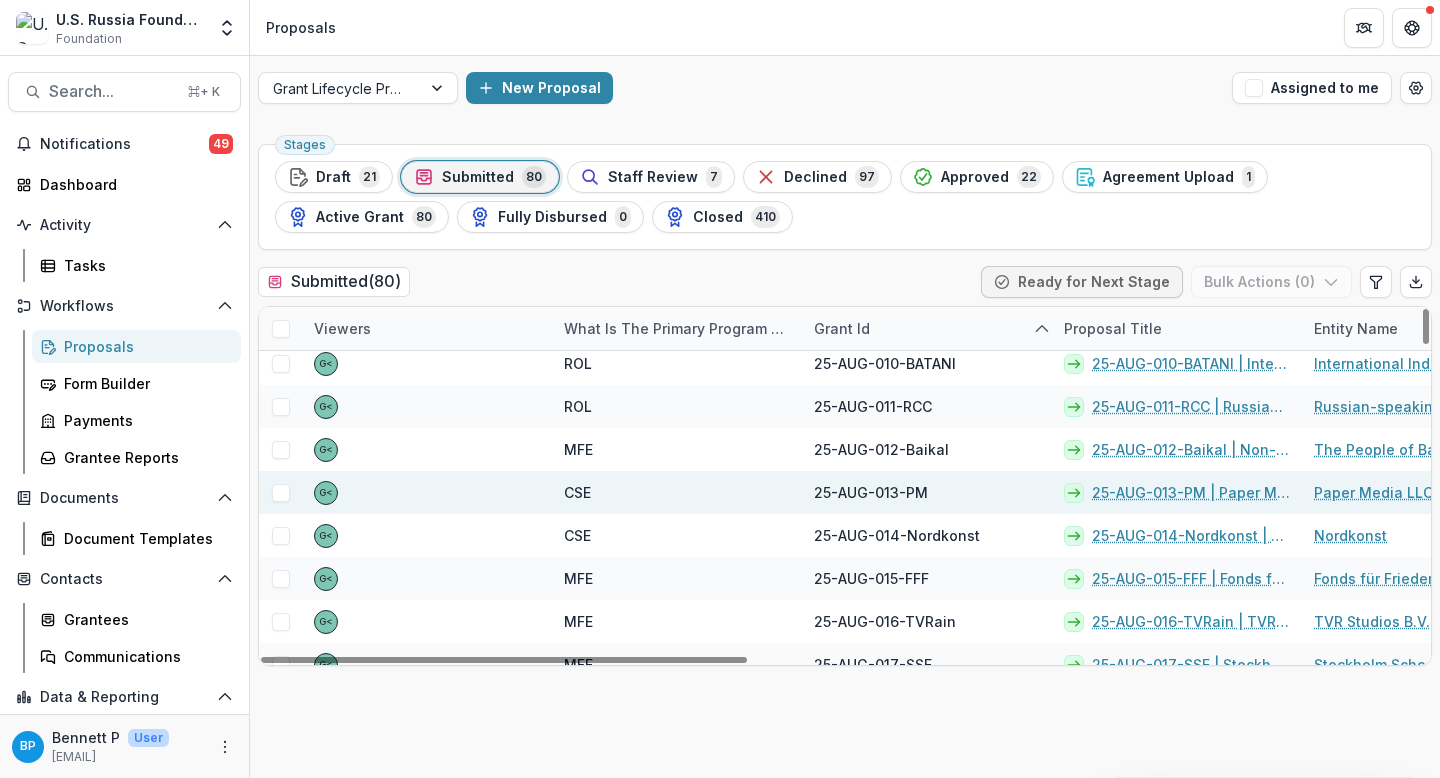 scroll, scrollTop: 0, scrollLeft: 0, axis: both 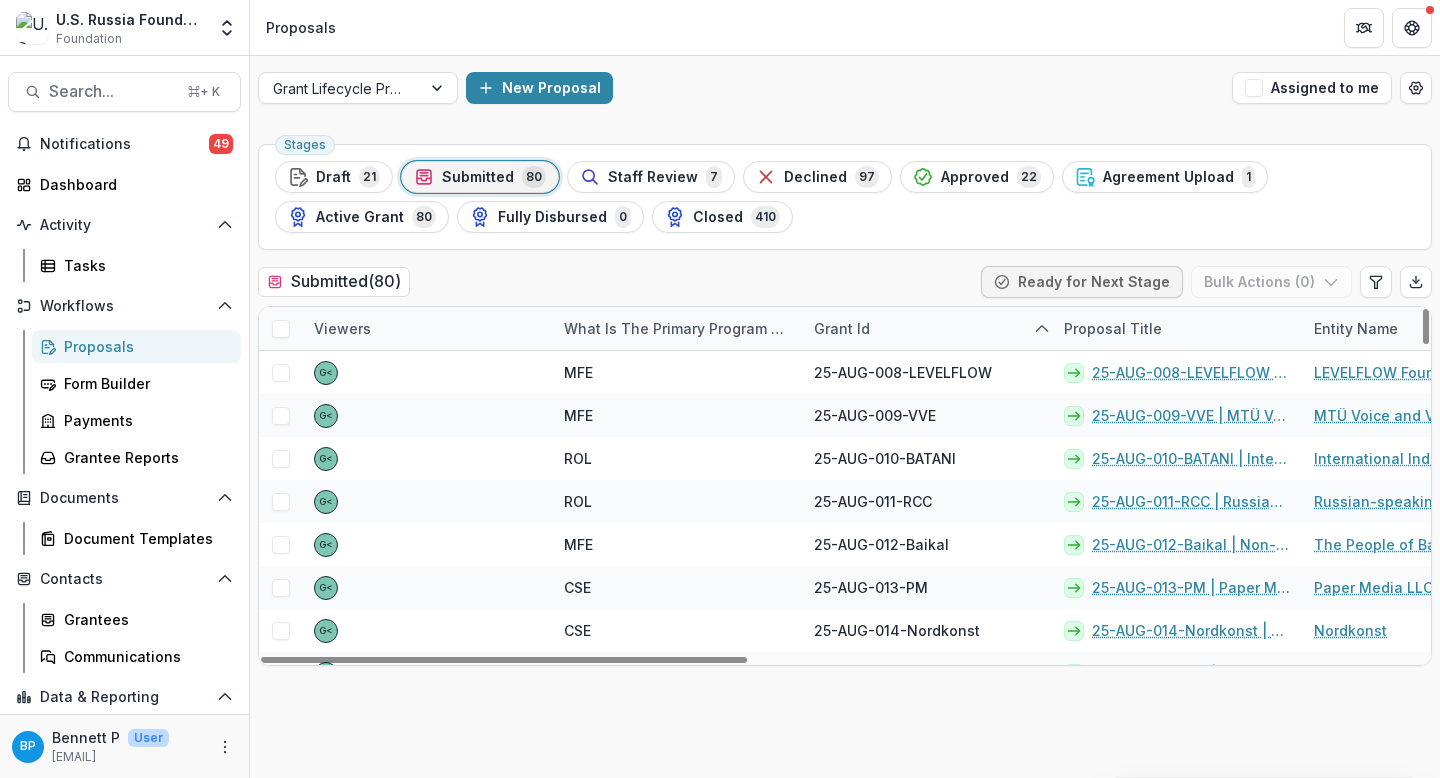click on "Grant Id" at bounding box center [927, 328] 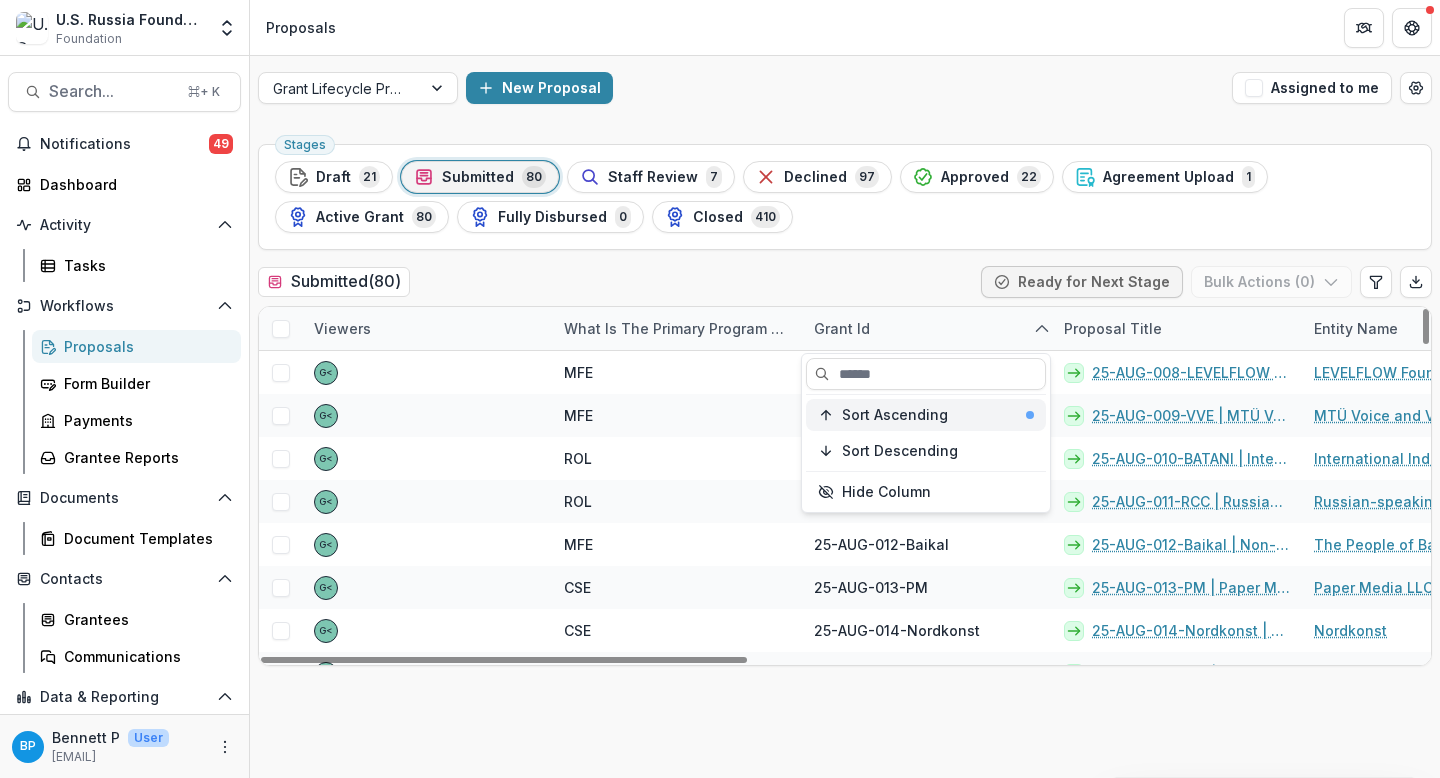 click on "Sort Ascending" at bounding box center [895, 415] 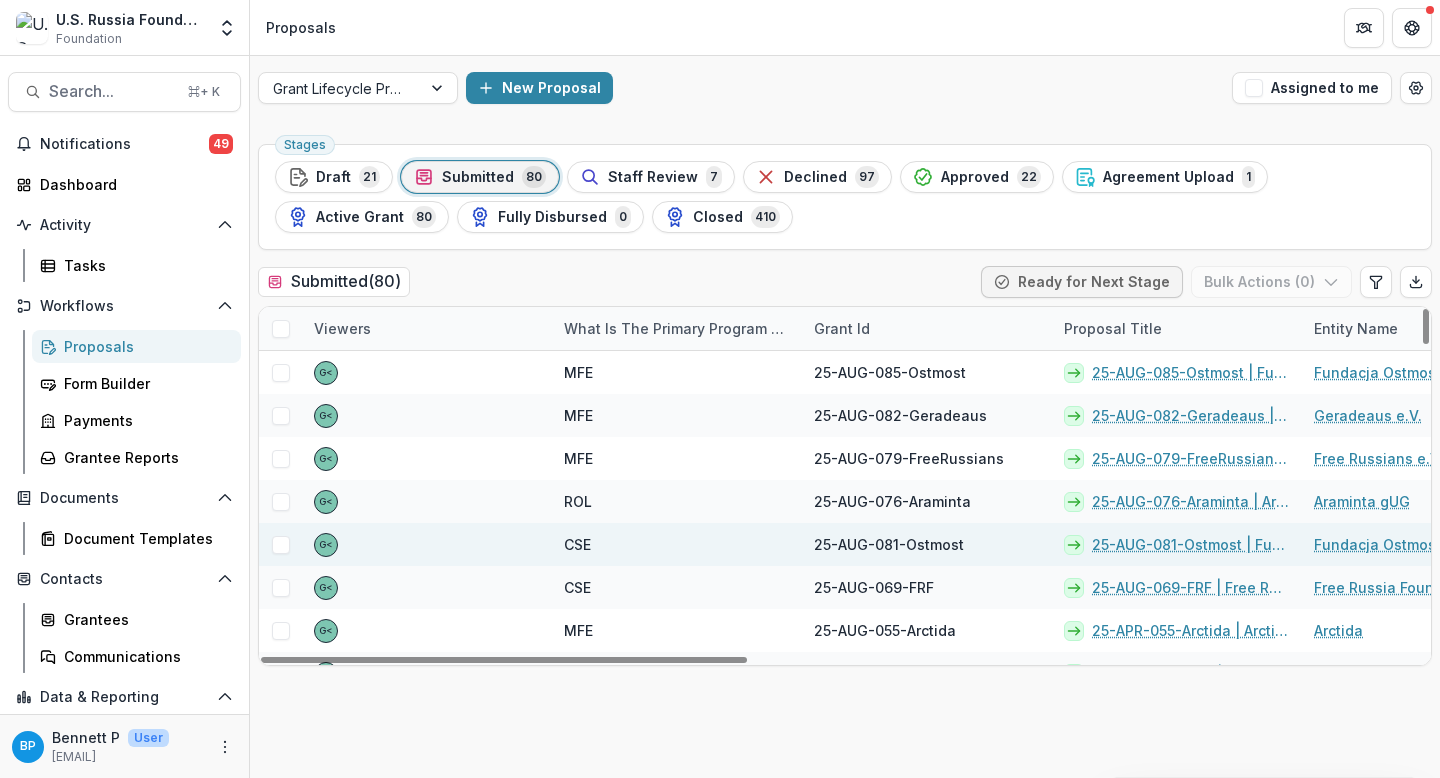 click on "CSE" at bounding box center (677, 544) 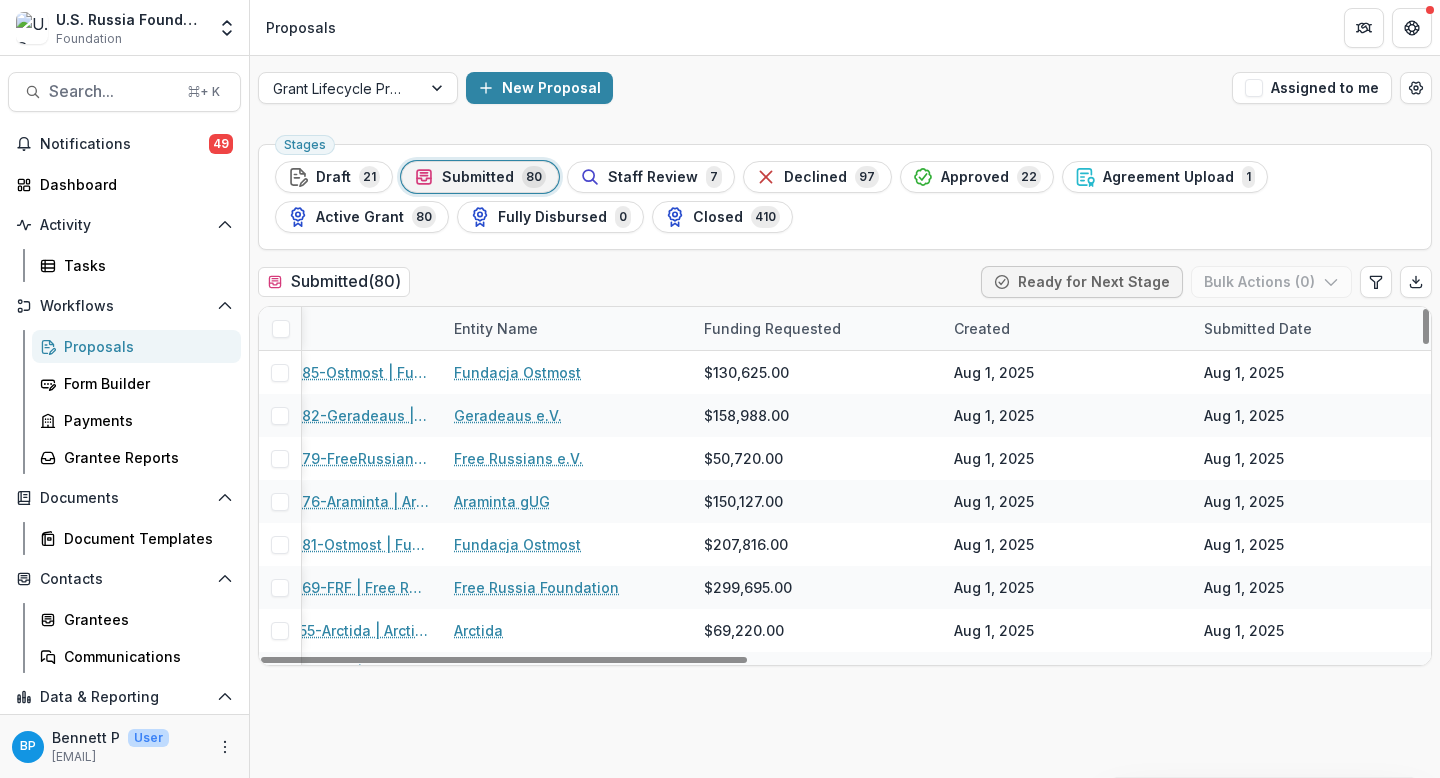 scroll, scrollTop: 0, scrollLeft: 0, axis: both 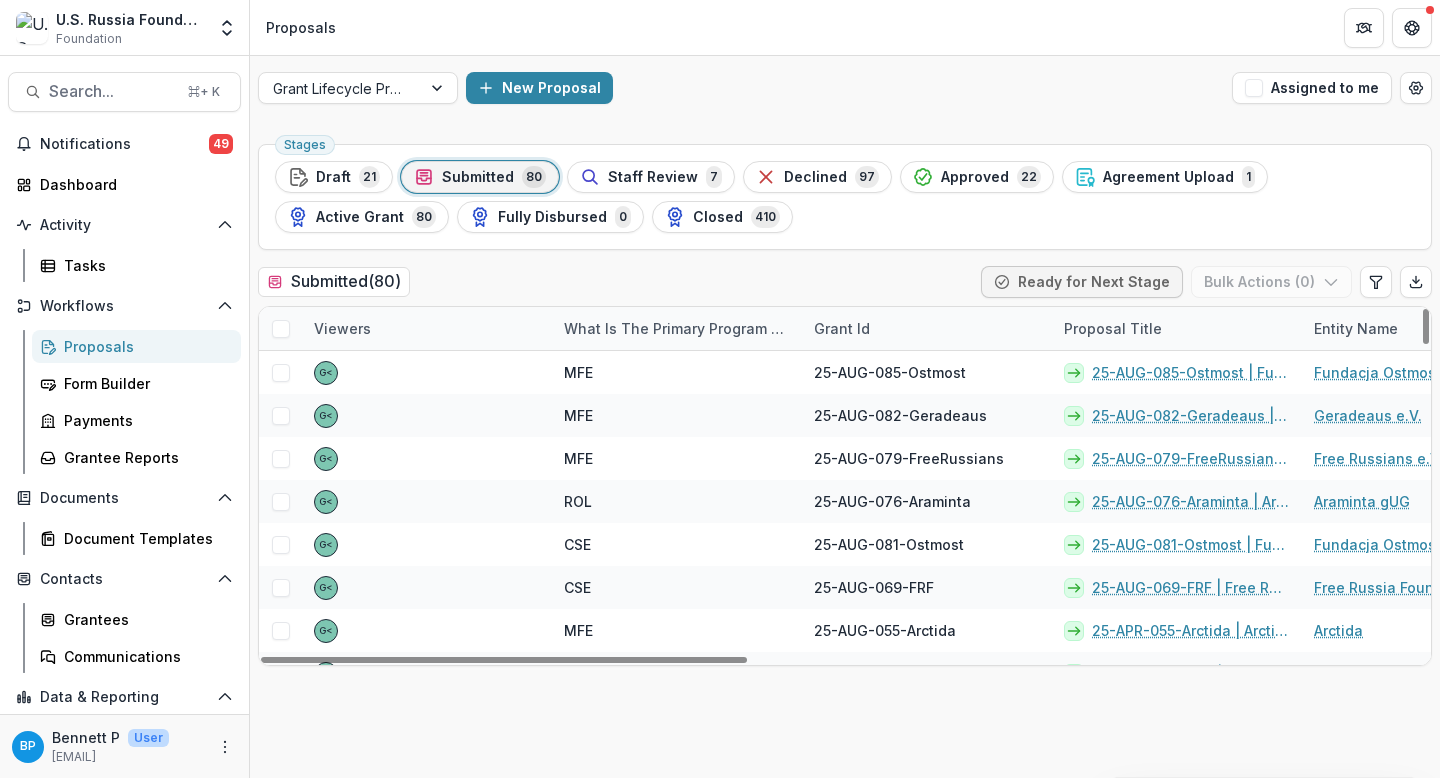click on "What is the primary program area your project fits in to?" at bounding box center [677, 328] 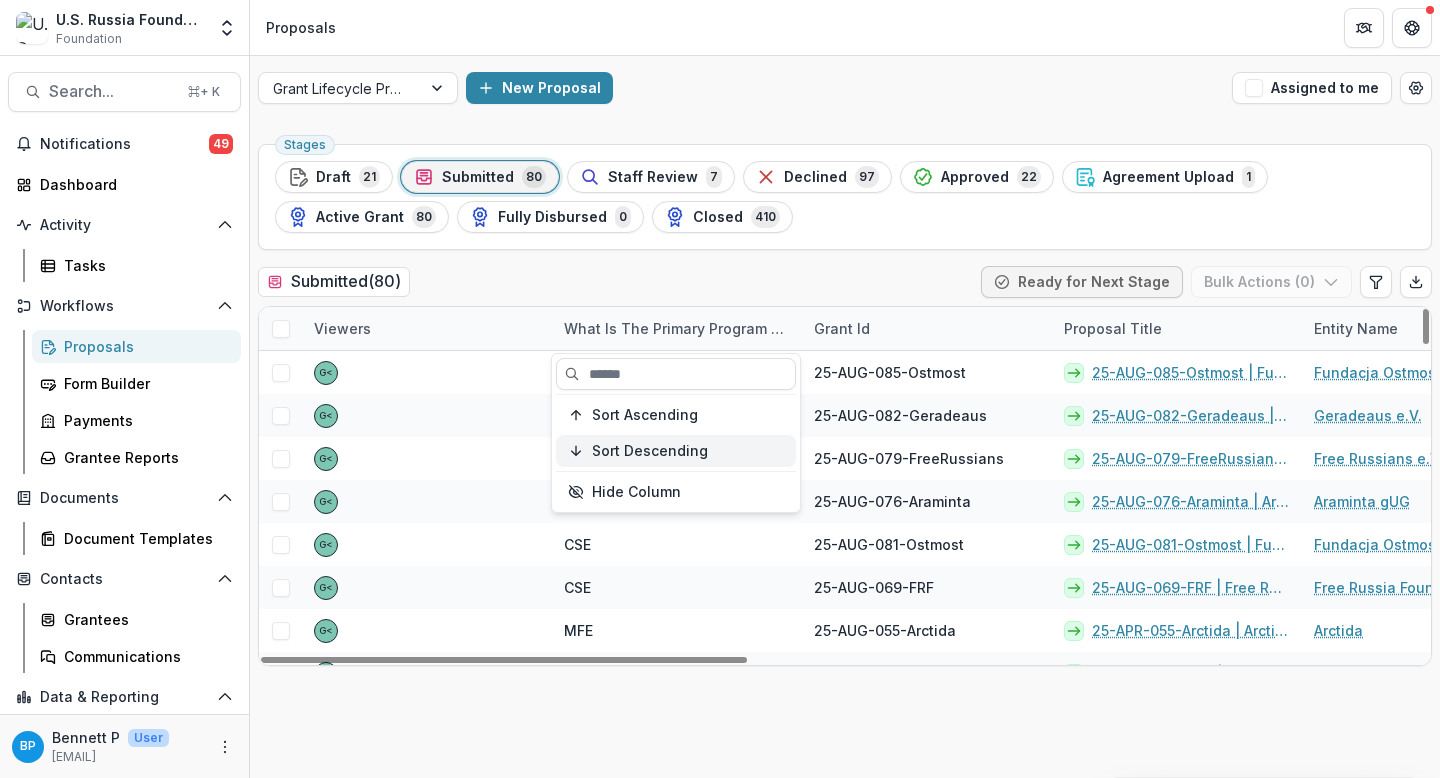 click on "Sort Descending" at bounding box center (650, 451) 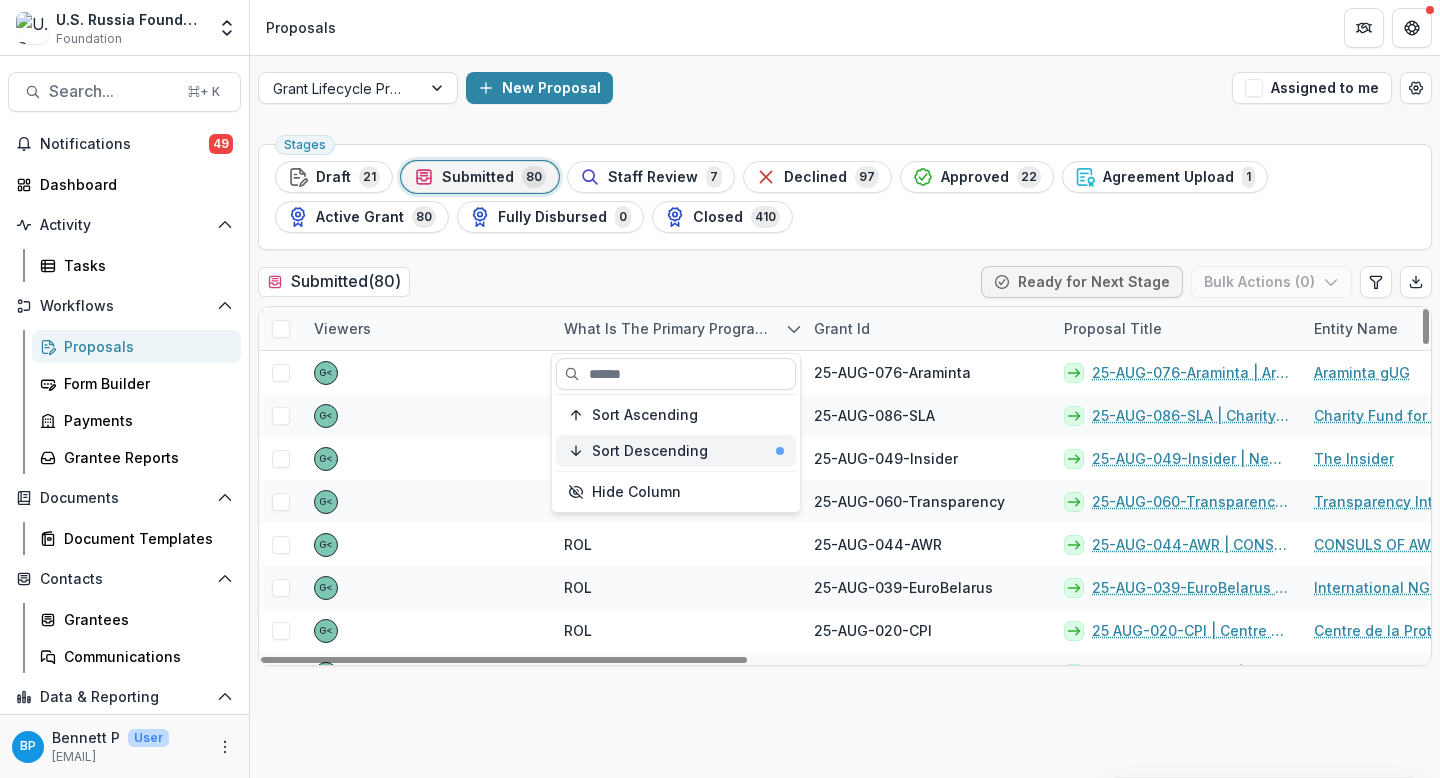 click on "Sort Descending" at bounding box center [650, 451] 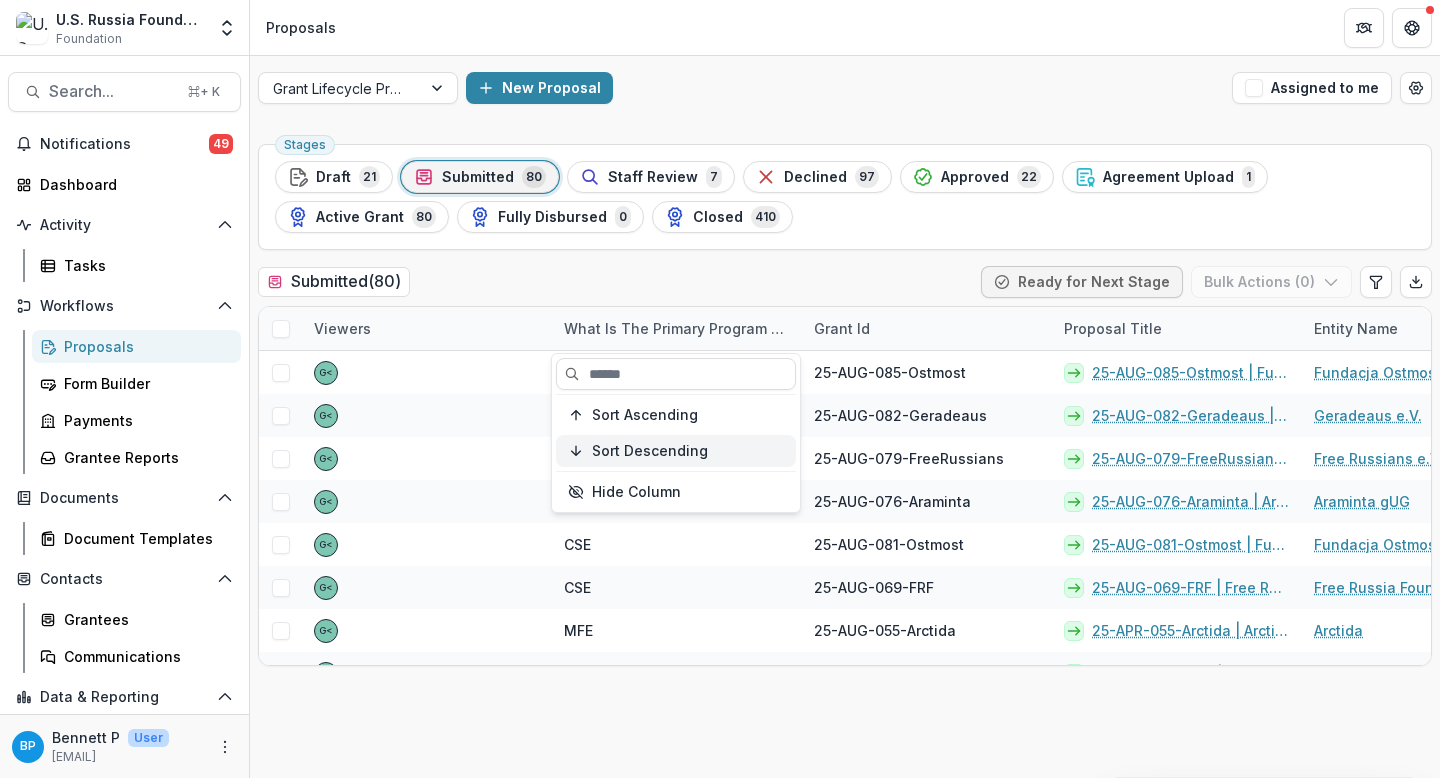 click on "Sort Descending" at bounding box center (650, 451) 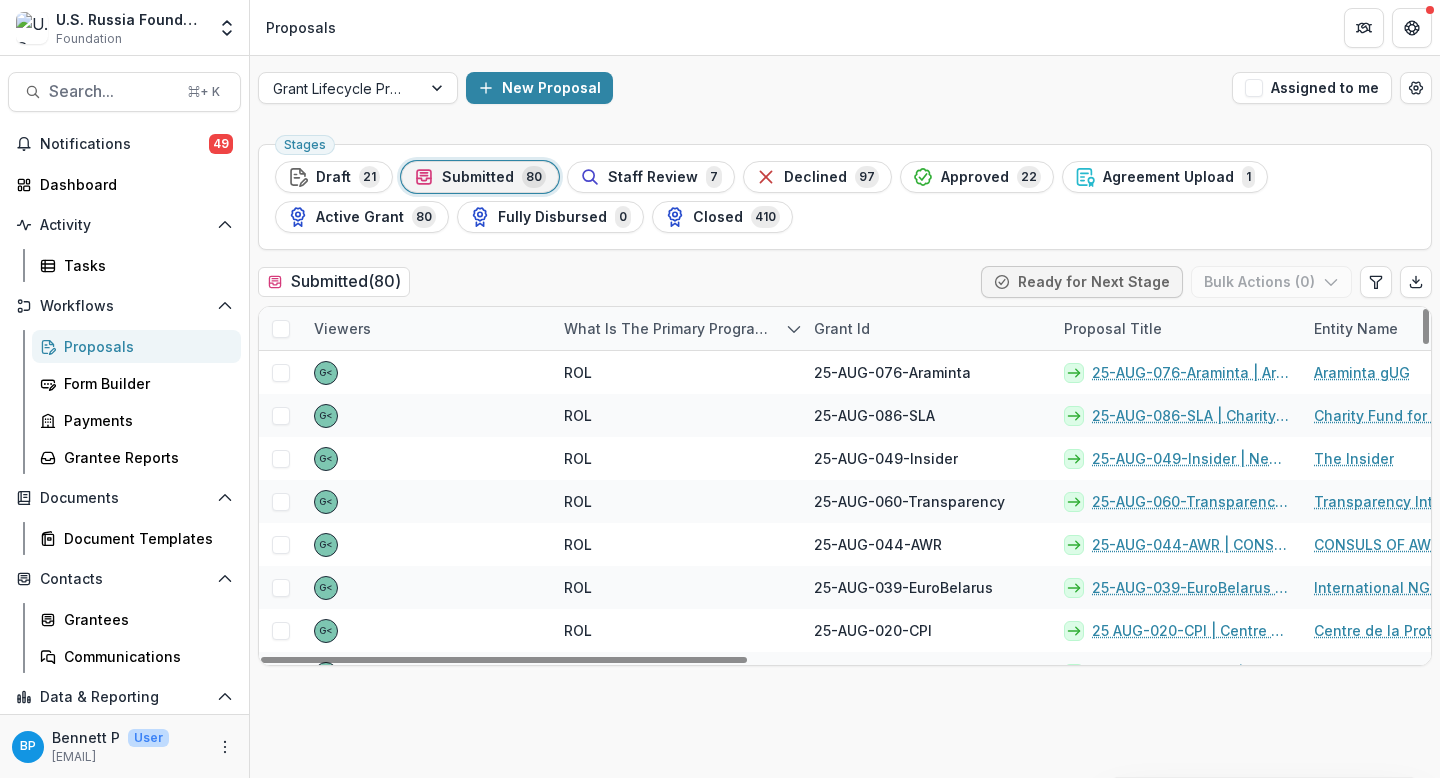 click on "Stages Draft 21 Submitted 80 Staff Review 7 Declined 97 Approved 22 Agreement Upload 1 Active Grant 80 Fully Disbursed 0 Closed 410 Submitted  ( 80 ) Ready for Next Stage Bulk Actions ( 0 ) Viewers What is the primary program area your project fits in to? Grant Id Proposal Title Entity Name Funding Requested Created Submitted Date Form Current Stage Task Assignees Pending Tasks G< ROL 25-AUG-076-Araminta  25-AUG-076-Araminta | Araminta gUG - 2025 - Grant Proposal Application (August 2025) Araminta gUG $150,127.00 Aug 1, 2025 Aug 1, 2025 Grant Proposal Application (August 2025) G< ROL 25-AUG-086-SLA 25-AUG-086-SLA | Charity Fund for Social and Legal Assistance / Socialinės ir teisinės pagalbos labdaros ir paramos fondas - 2025 - Grant Proposal Application (August 2025) Charity Fund for Social and Legal Assistance / Socialinės ir teisinės pagalbos labdaros ir paramos fondas $95,160.00 Aug 1, 2025 Aug 1, 2025 Grant Proposal Application (August 2025) G< ROL 25-AUG-049-Insider The Insider $67,494.00 G< ROL G<" at bounding box center [845, 457] 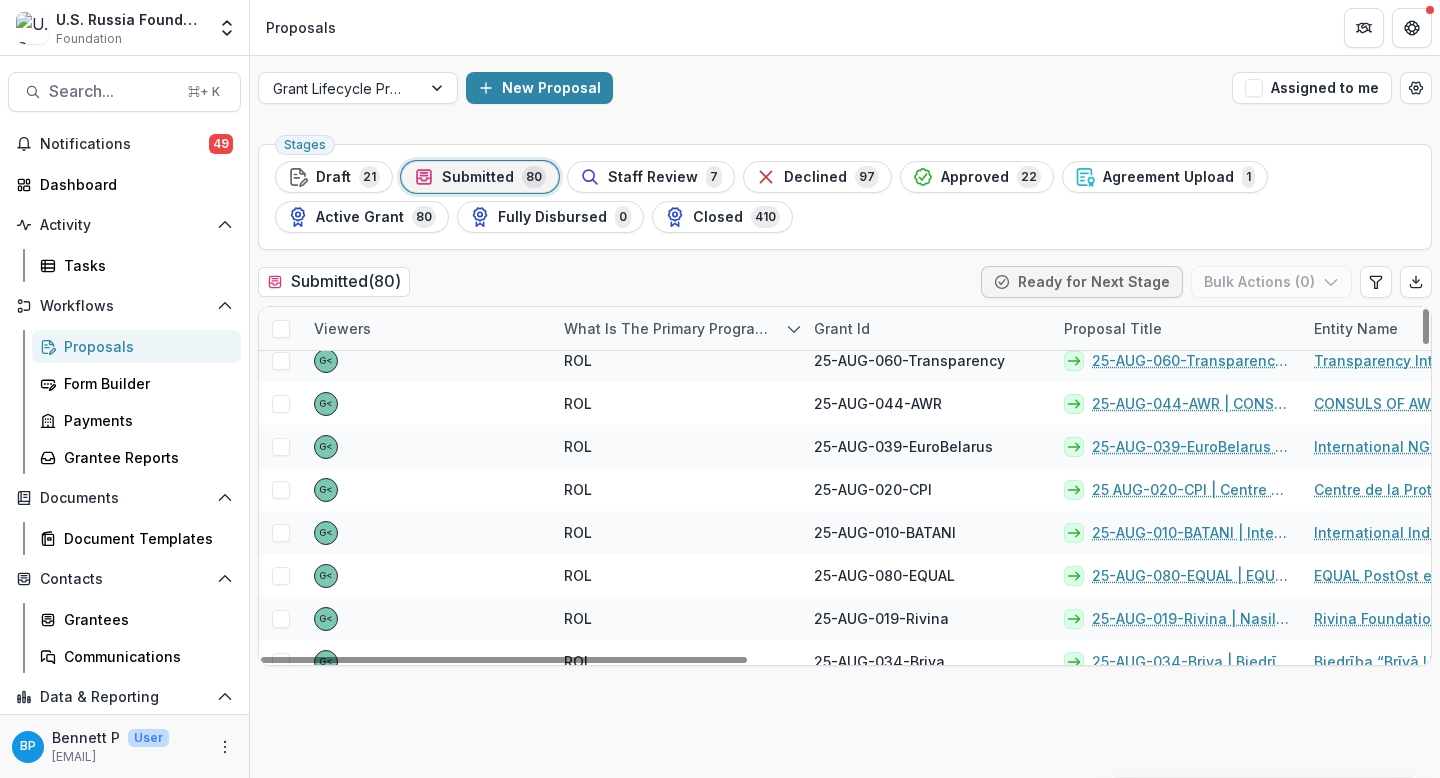 scroll, scrollTop: 0, scrollLeft: 0, axis: both 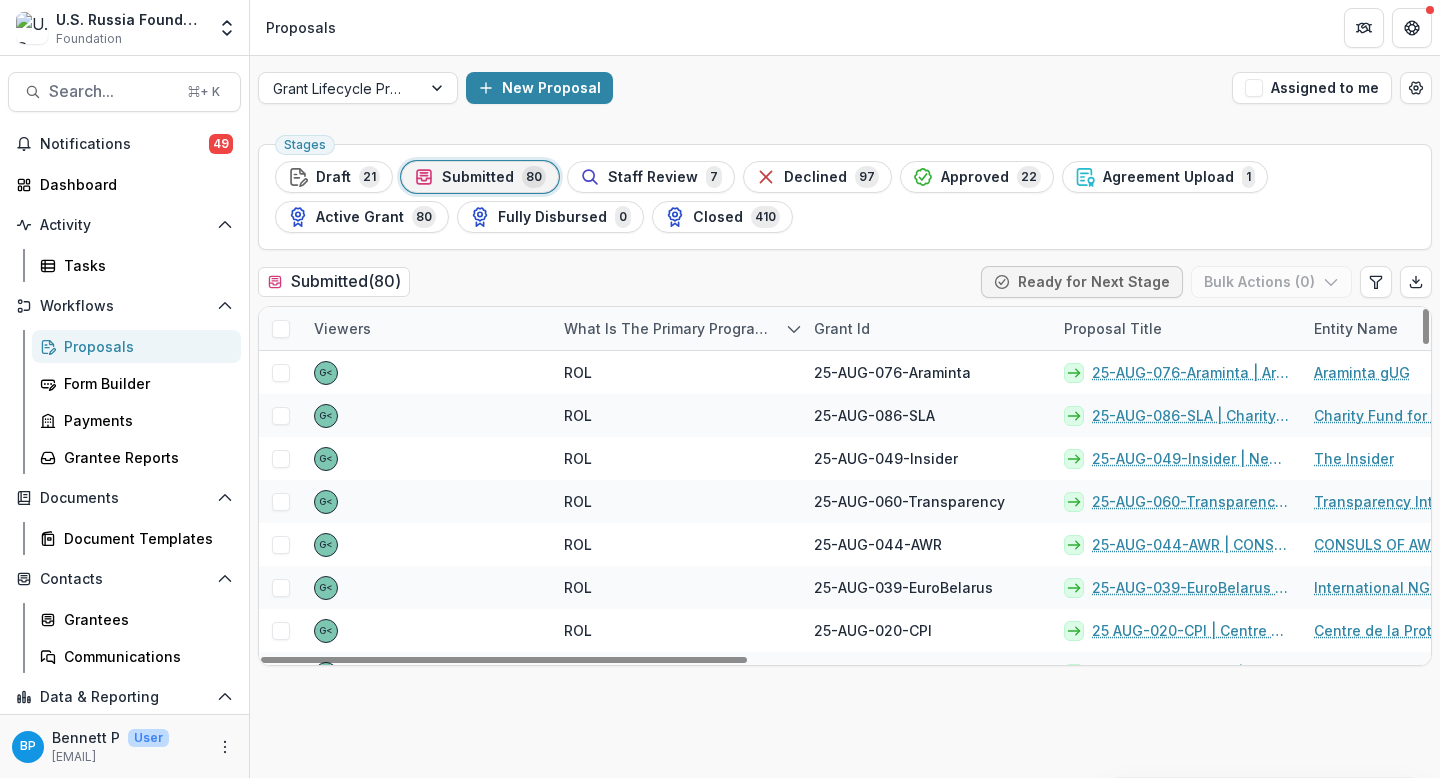 click on "Grant Id" at bounding box center [842, 328] 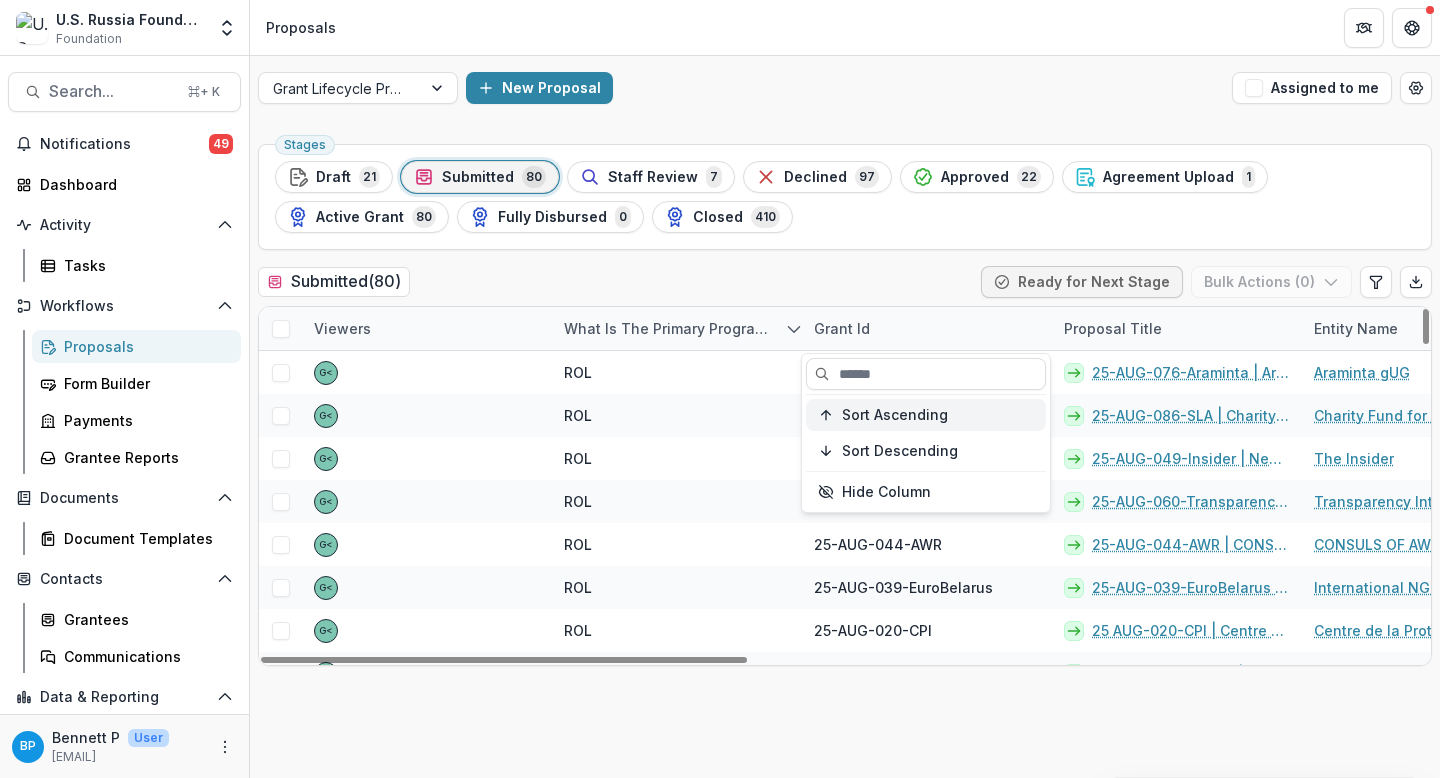 click on "Sort Ascending" at bounding box center (895, 415) 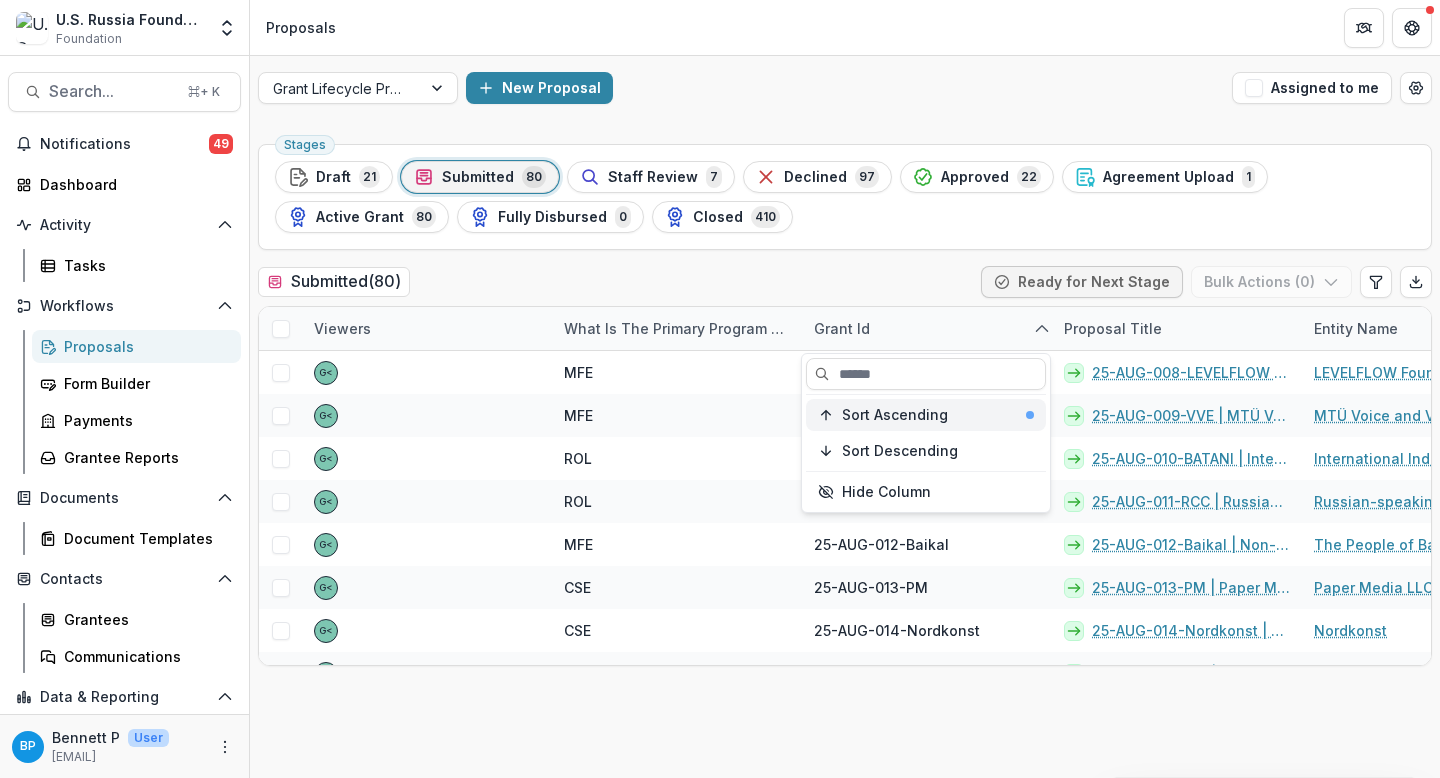 click on "Sort Ascending" at bounding box center [895, 415] 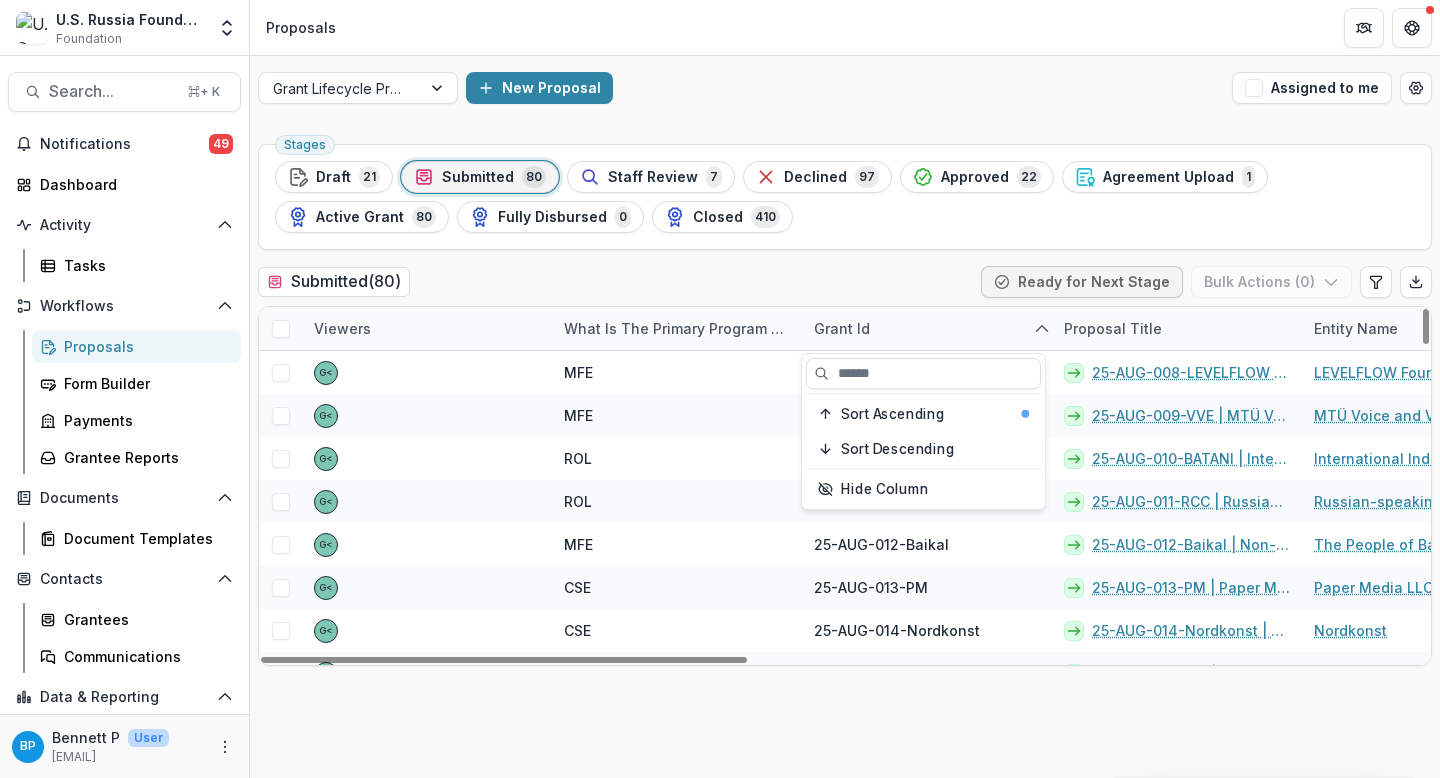 click on "Stages Draft 21 Submitted 80 Staff Review 7 Declined 97 Approved 22 Agreement Upload 1 Active Grant 80 Fully Disbursed 0 Closed 410 Submitted  ( 80 ) Ready for Next Stage Bulk Actions ( 0 ) Viewers What is the primary program area your project fits in to? Grant Id Proposal Title Entity Name Funding Requested Created Submitted Date Form Current Stage Task Assignees Pending Tasks G< MFE 25-AUG-008-LEVELFLOW 25-AUG-008-LEVELFLOW LEVELFLOW Foundation - 2025 - Grant Proposal Application (August 2025) LEVELFLOW Foundation $100,000.00 Jul 20, 2025 Jul 28, 2025 Grant Proposal Application (August 2025) G< MFE 25-AUG-009-VVE 25-AUG-009-VVE | MTÜ Voice and Video Enterprise - 2025 - Grant Proposal Application (August 2025) MTÜ Voice and Video Enterprise $157,005.00 Jul 15, 2025 Jul 28, 2025 Grant Proposal Application (August 2025) G< ROL 25-AUG-010-BATANI 25-AUG-010-BATANI | International Indigenous Fund for development and solidarity "BATANI" - 2025 - Grant Proposal Application (August 2025) $109,640.00 Jul 27, 2025" at bounding box center [845, 457] 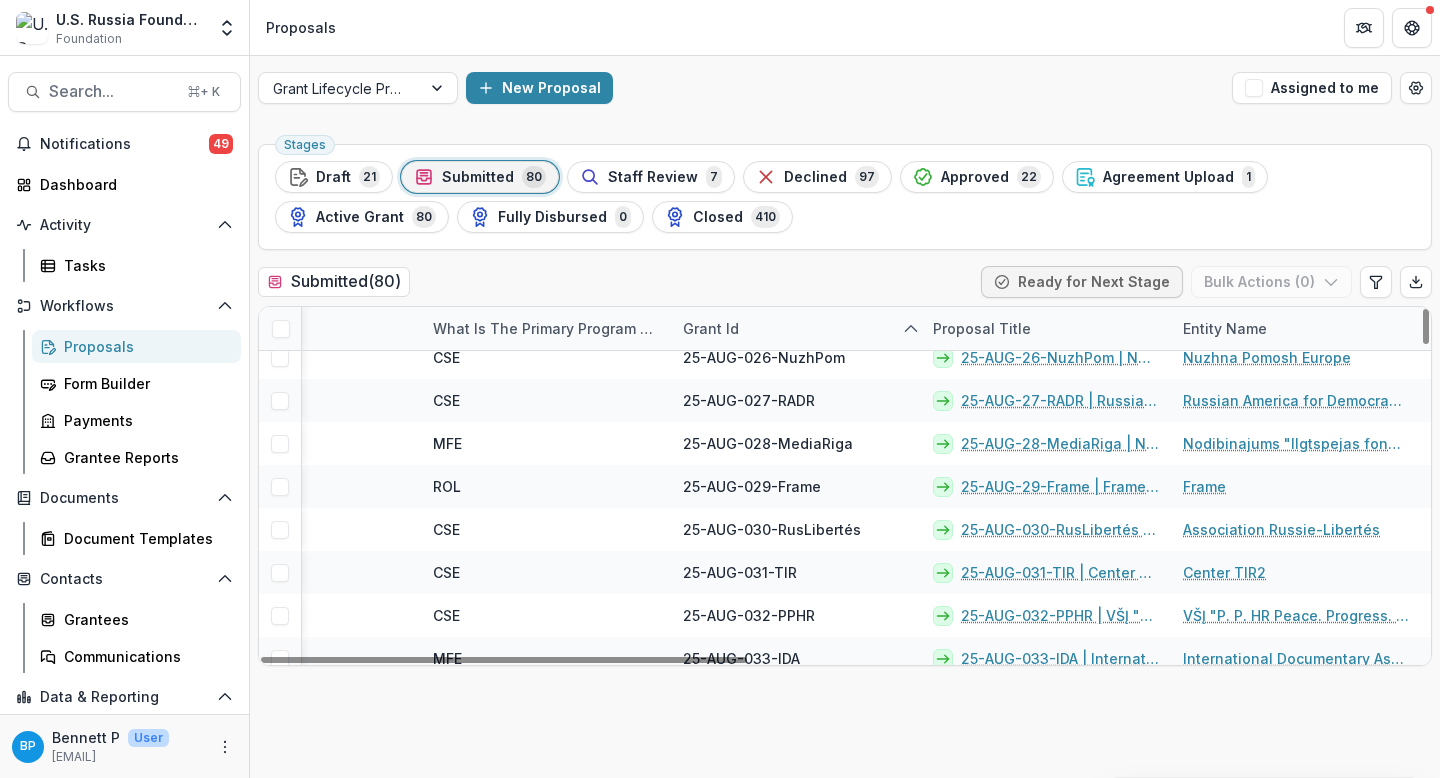 scroll, scrollTop: 872, scrollLeft: 131, axis: both 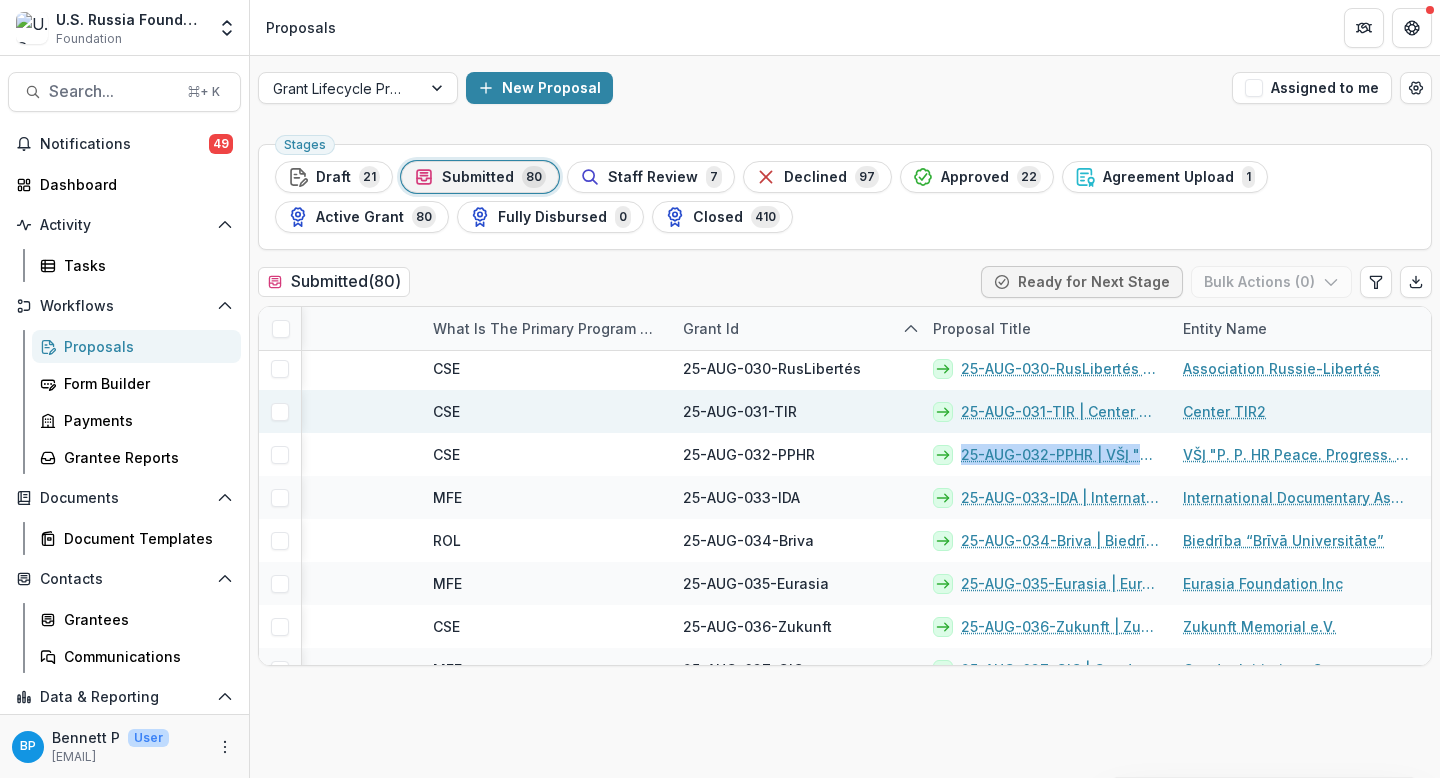 click on "Stages Draft 21 Submitted 80 Staff Review 7 Declined 97 Approved 22 Agreement Upload 1 Active Grant 80 Fully Disbursed 0 Closed 410 Submitted  ( 80 ) Ready for Next Stage Bulk Actions ( 0 ) Viewers What is the primary program area your project fits in to? Grant Id Proposal Title Entity Name Funding Requested Created Submitted Date Form Current Stage Task Assignees Pending Tasks G< ROL 25-AUG-020-CPI 25 AUG-020-CPI | Centre de la Protection Internationale - 2025 - Grant Proposal Application (August 2025) Centre de la Protection Internationale $130,267.00 Jul 29, 2025 Jul 30, 2025 Grant Proposal Application (August 2025) 0 G< MFE 25-AUG-021-Stowarzyszenie 25-AUG-21-Stowarzyszenie | Stowarzyszenie Centrum Wspierania Inicjatyw Międzynarodowych - 2025 - Grant Proposal Application (August 2025) Stowarzyszenie Centrum Wspierania Inicjatyw Międzynarodowych $95,000.00 Jul 30, 2025 Jul 30, 2025 Grant Proposal Application (August 2025) 0 G< CSE 25-AUG-022-Equality $161,525.00 Jul 30, 2025 Jul 30, 2025 0 G< CSE 0 G< 0" at bounding box center (845, 457) 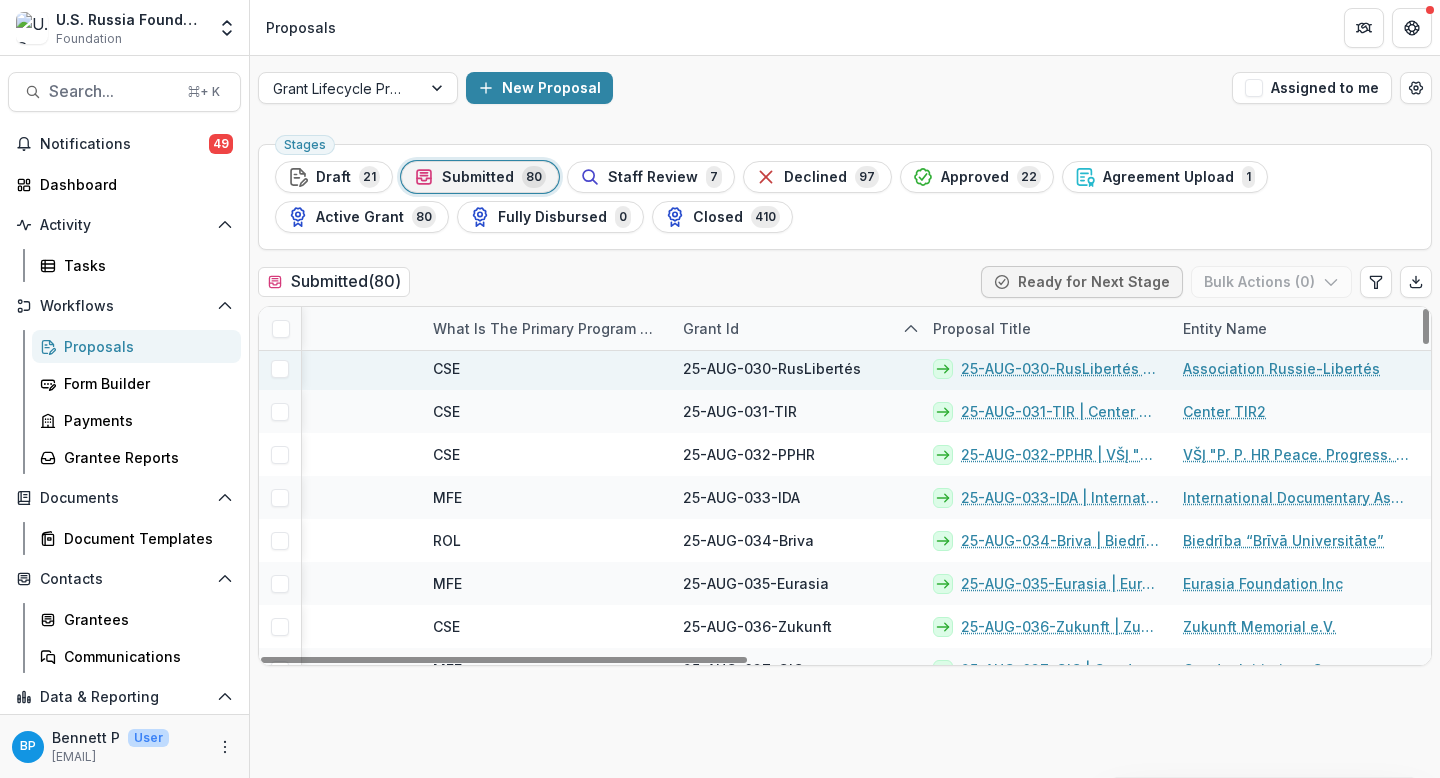 scroll, scrollTop: 898, scrollLeft: 131, axis: both 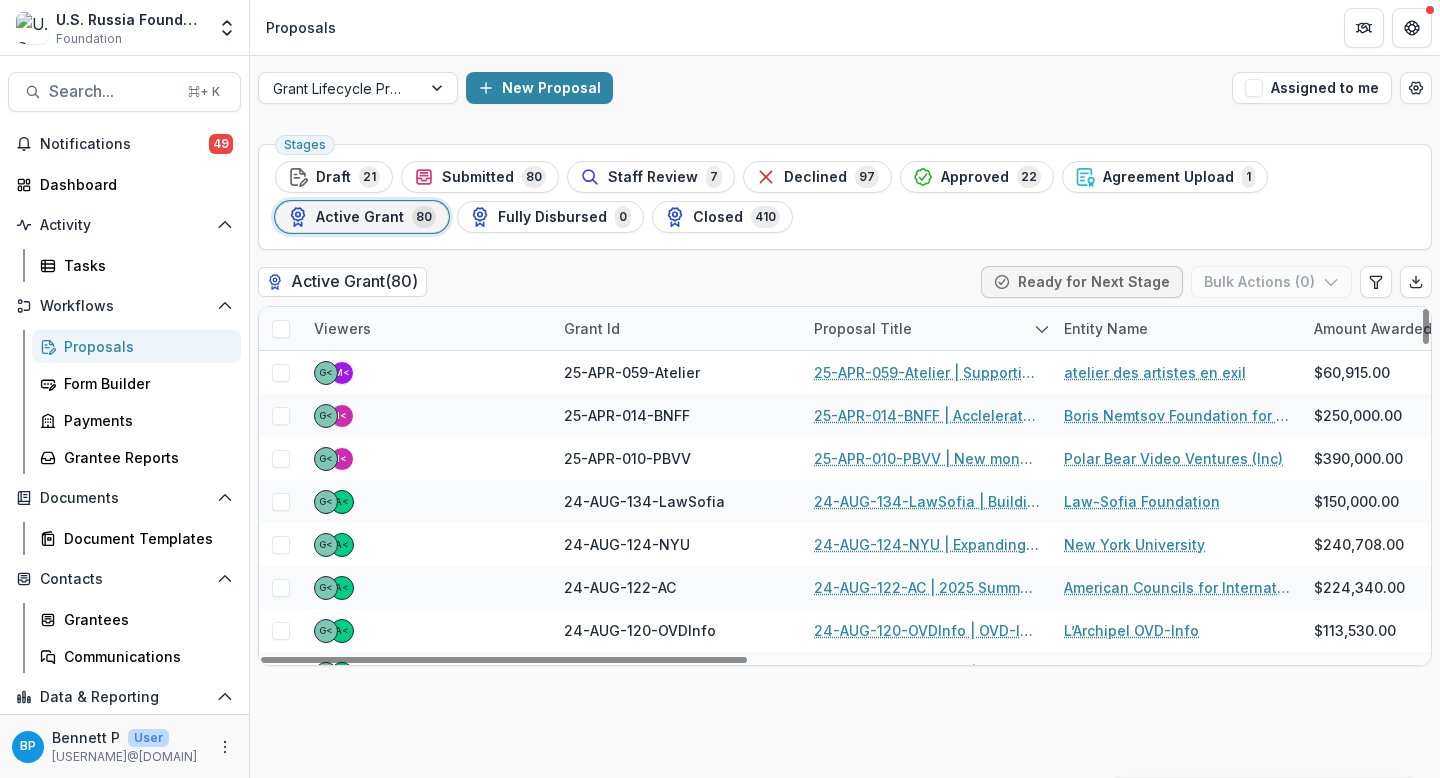 click on "Grant Id" at bounding box center (592, 328) 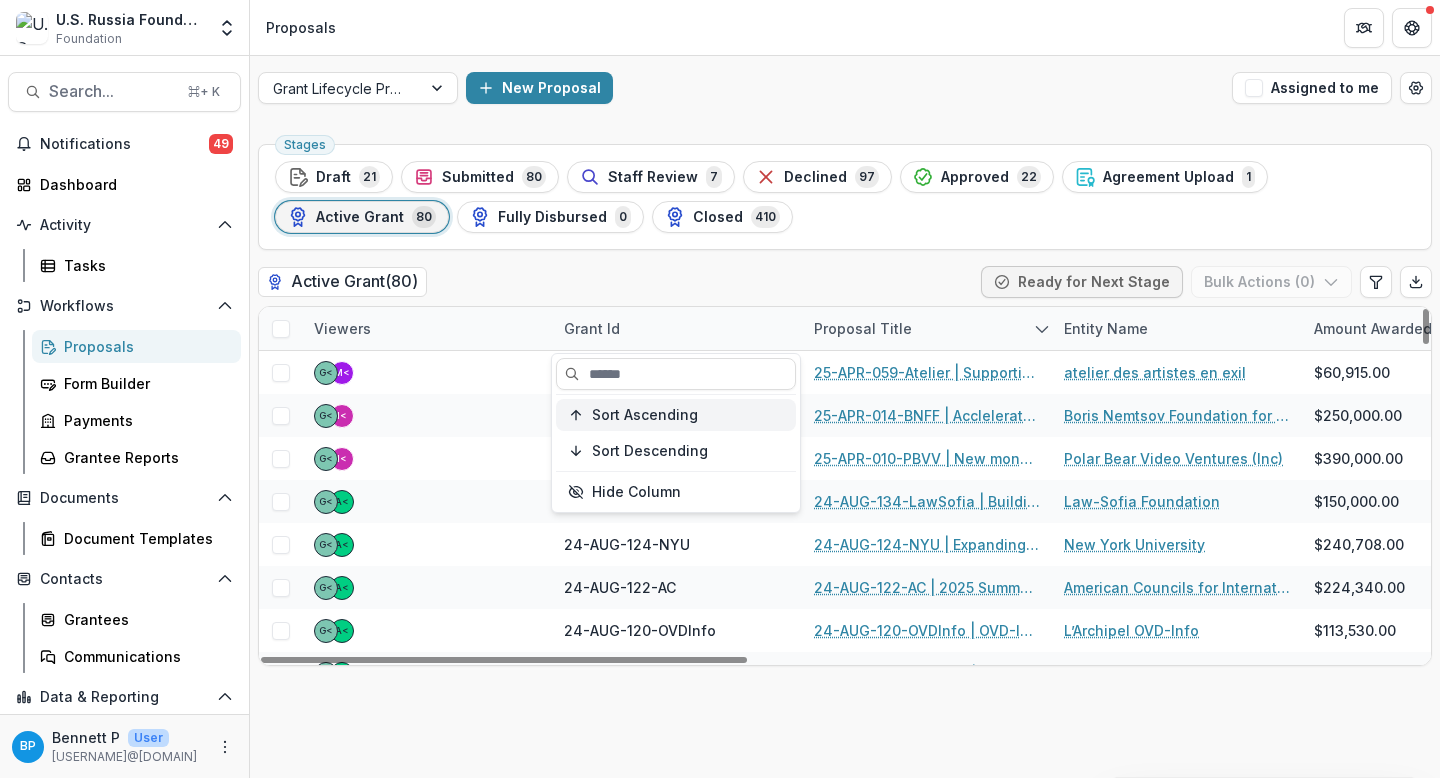 click on "Sort Ascending" at bounding box center (645, 415) 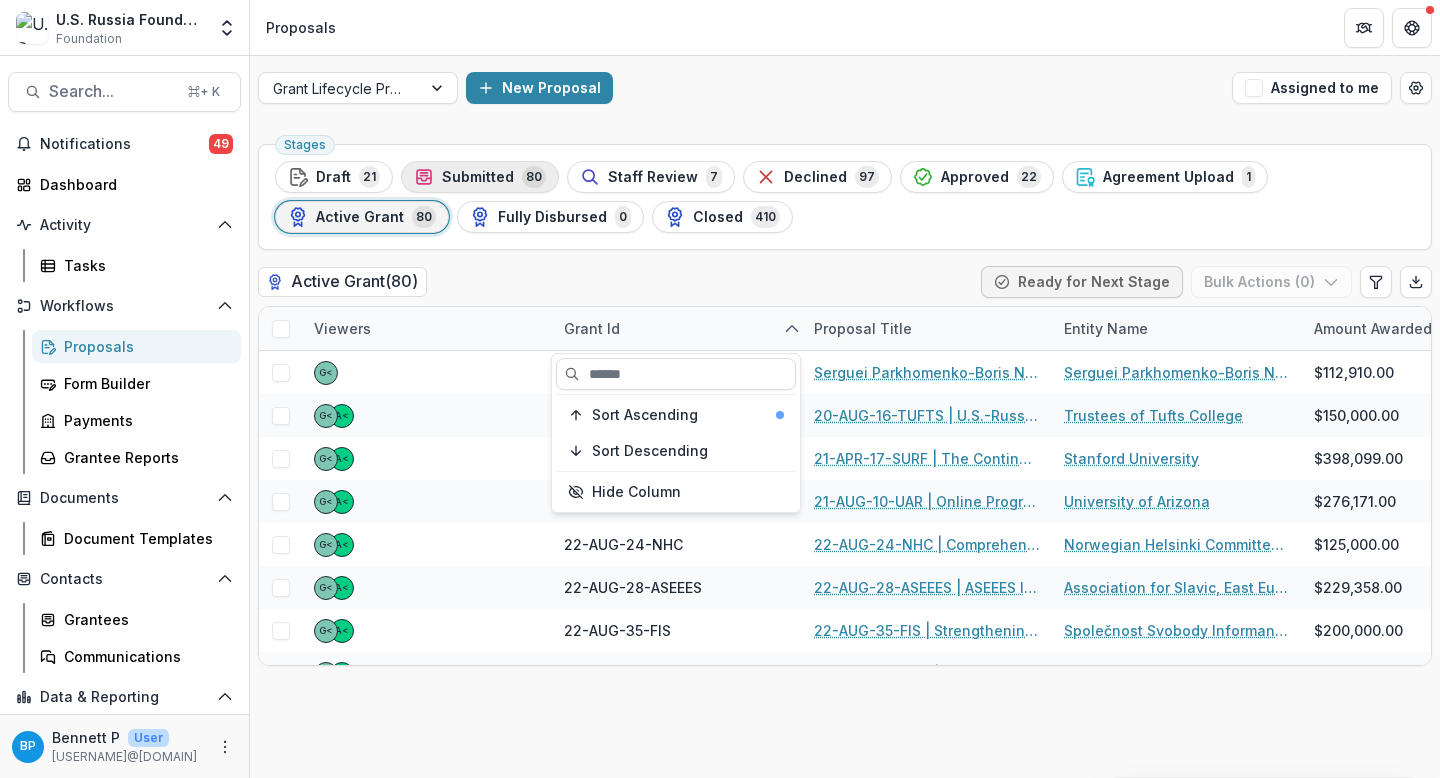 click on "Submitted" at bounding box center (478, 177) 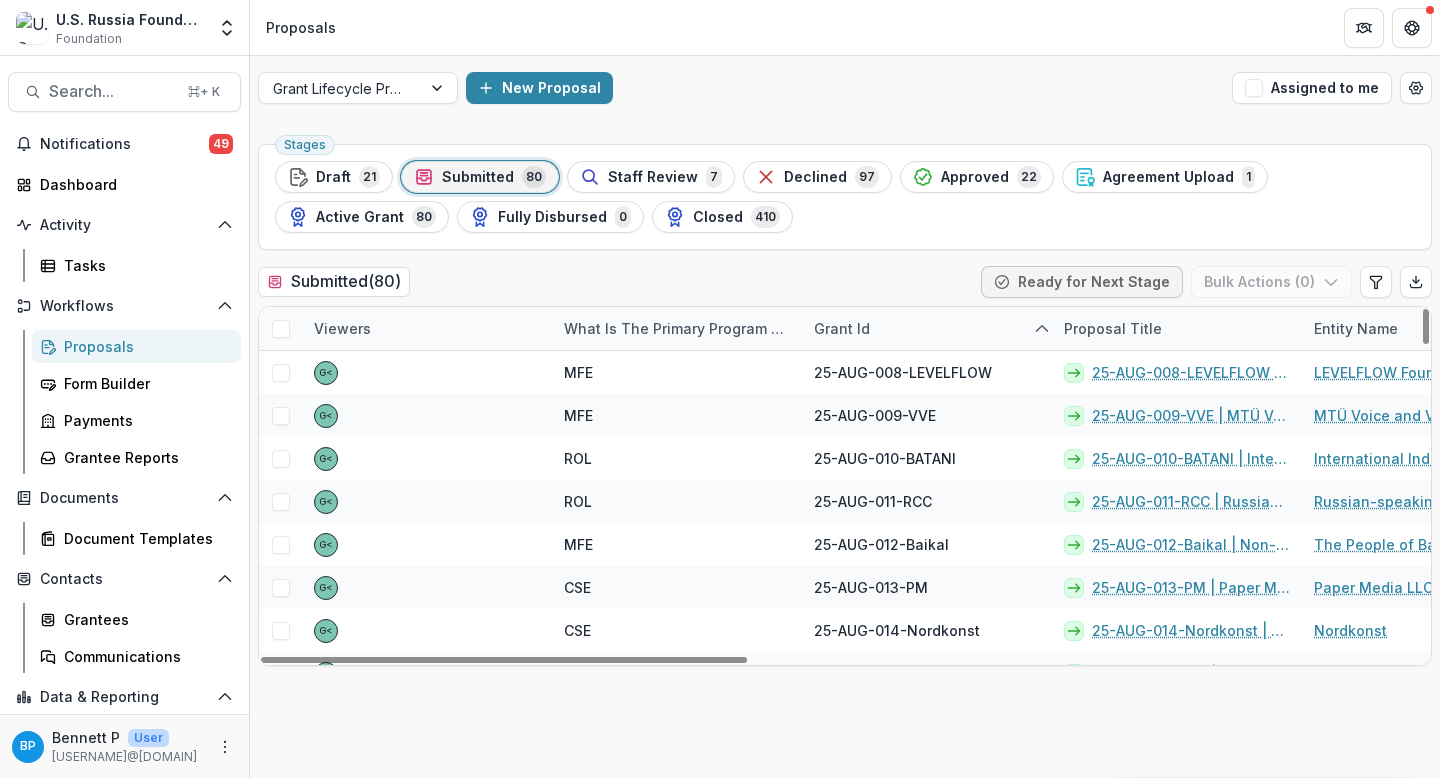 click on "Grant Id" at bounding box center [842, 328] 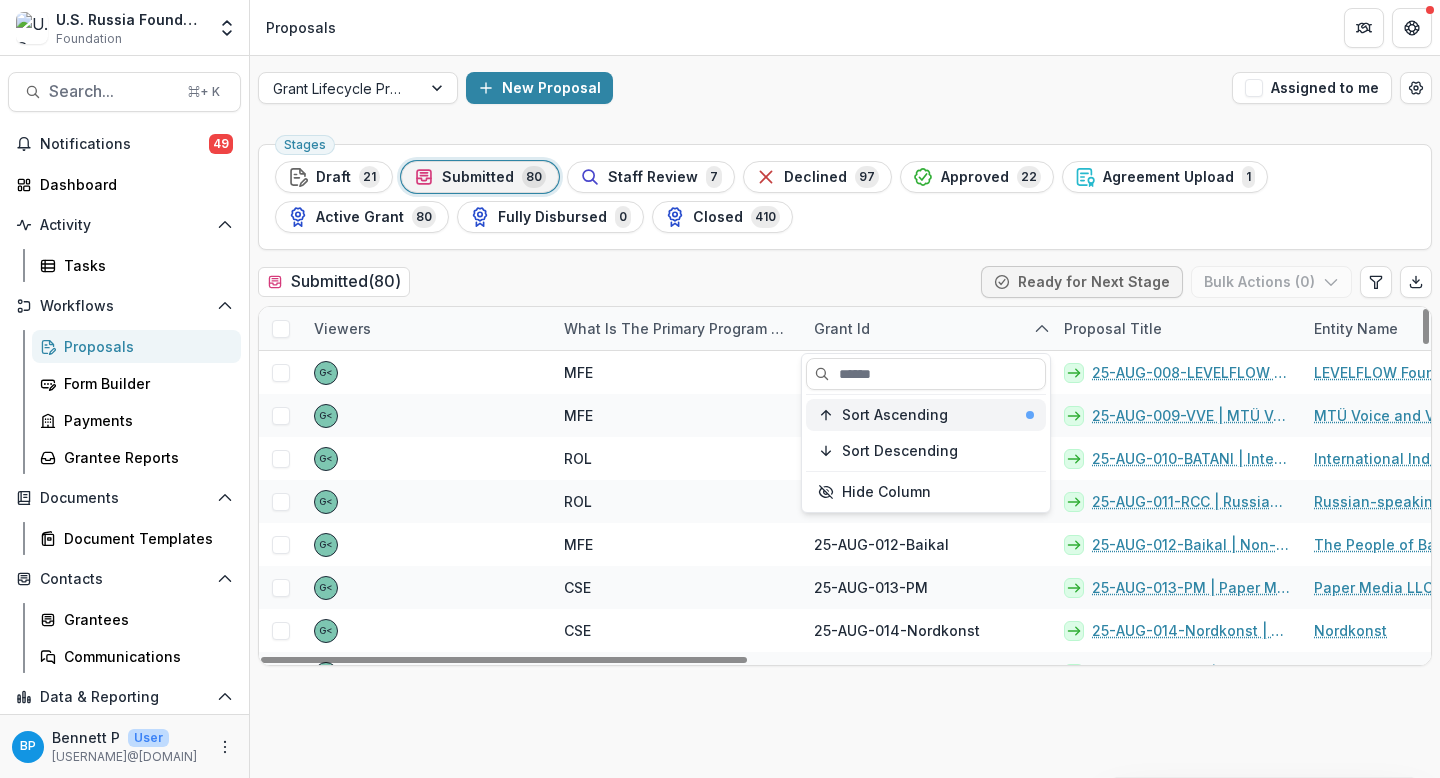 click on "Sort Ascending" at bounding box center (895, 415) 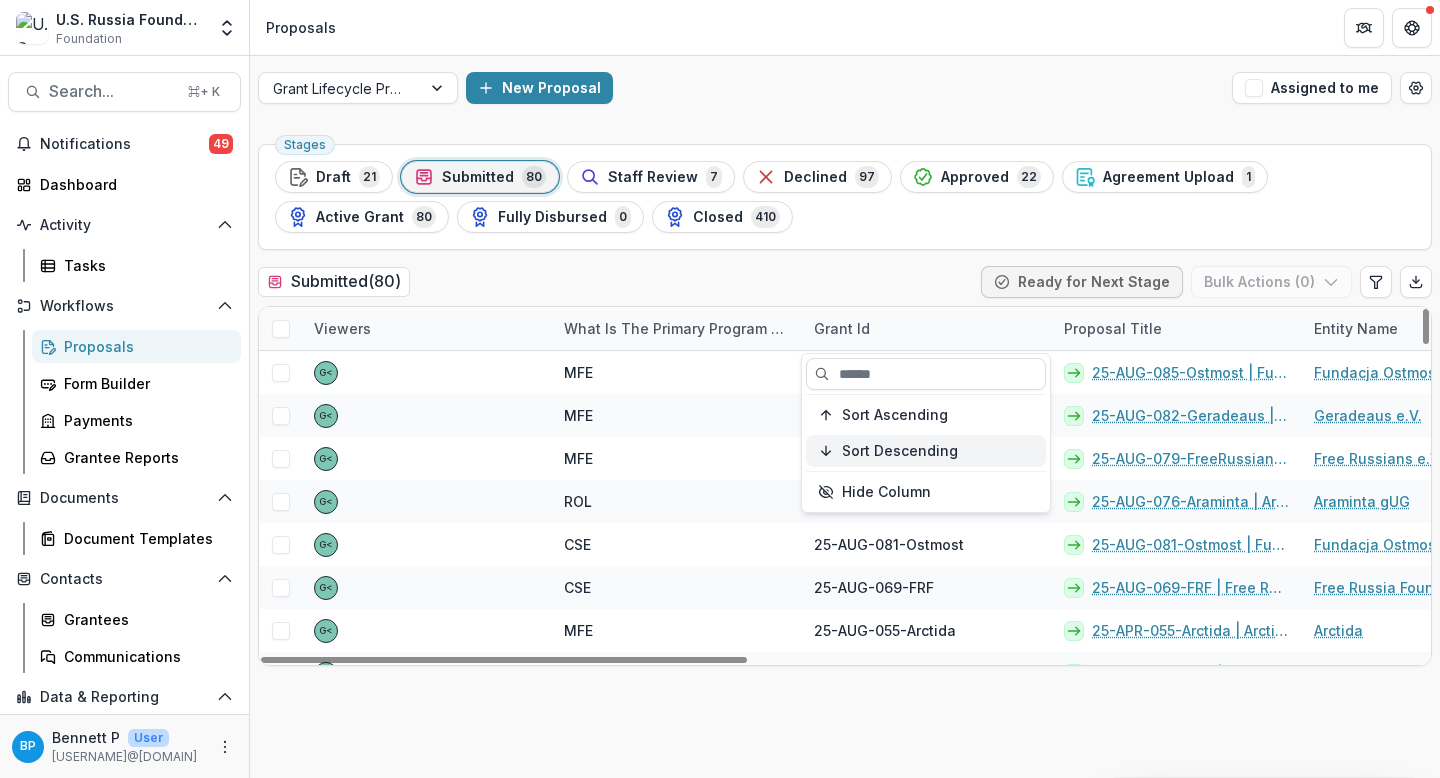 click on "Sort Descending" at bounding box center (900, 451) 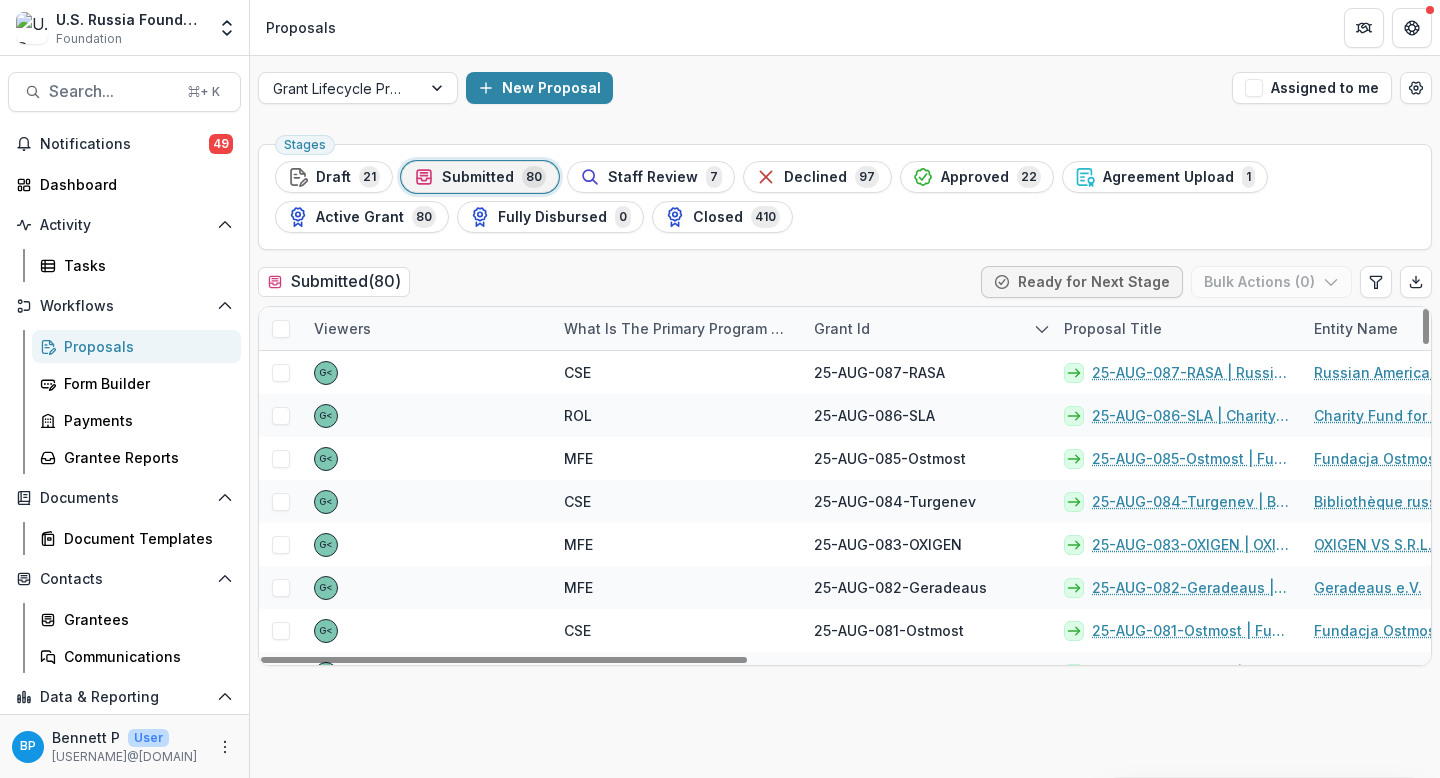 click on "Stages Draft 21 Submitted 80 Staff Review 7 Declined 97 Approved 22 Agreement Upload 1 Active Grant 80 Fully Disbursed 0 Closed 410 Submitted  ( 80 ) Ready for Next Stage Bulk Actions ( 0 ) Viewers What is the primary program area your project fits in to? Grant Id Proposal Title Entity Name Funding Requested Created Submitted Date Form Current Stage Task Assignees Pending Tasks G< CSE 25-AUG-087-RASA 25-AUG-087-RASA | Russian American Science Association - 2025 - Grant Proposal Application (August 2025) Russian American Science Association $29,965.00 Jul 19, 2025 Aug 1, 2025 Grant Proposal Application (August 2025) G< ROL 25-AUG-086-SLA 25-AUG-086-SLA | Charity Fund for Social and Legal Assistance / Socialinės ir teisinės pagalbos labdaros ir paramos fondas - 2025 - Grant Proposal Application (August 2025) Charity Fund for Social and Legal Assistance / Socialinės ir teisinės pagalbos labdaros ir paramos fondas $95,160.00 Aug 1, 2025 Aug 1, 2025 Grant Proposal Application (August 2025) G< MFE $130,625.00" at bounding box center [845, 457] 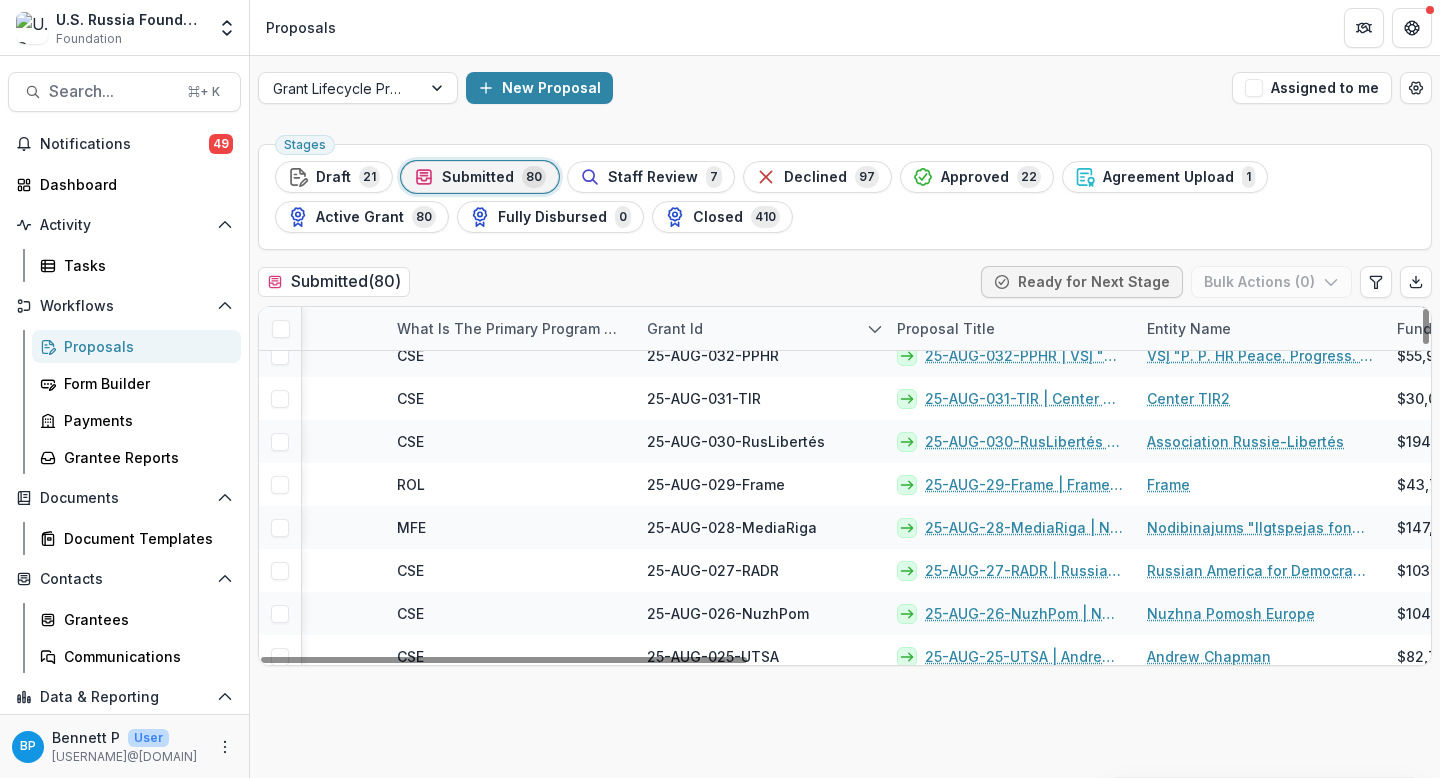 scroll, scrollTop: 2124, scrollLeft: 167, axis: both 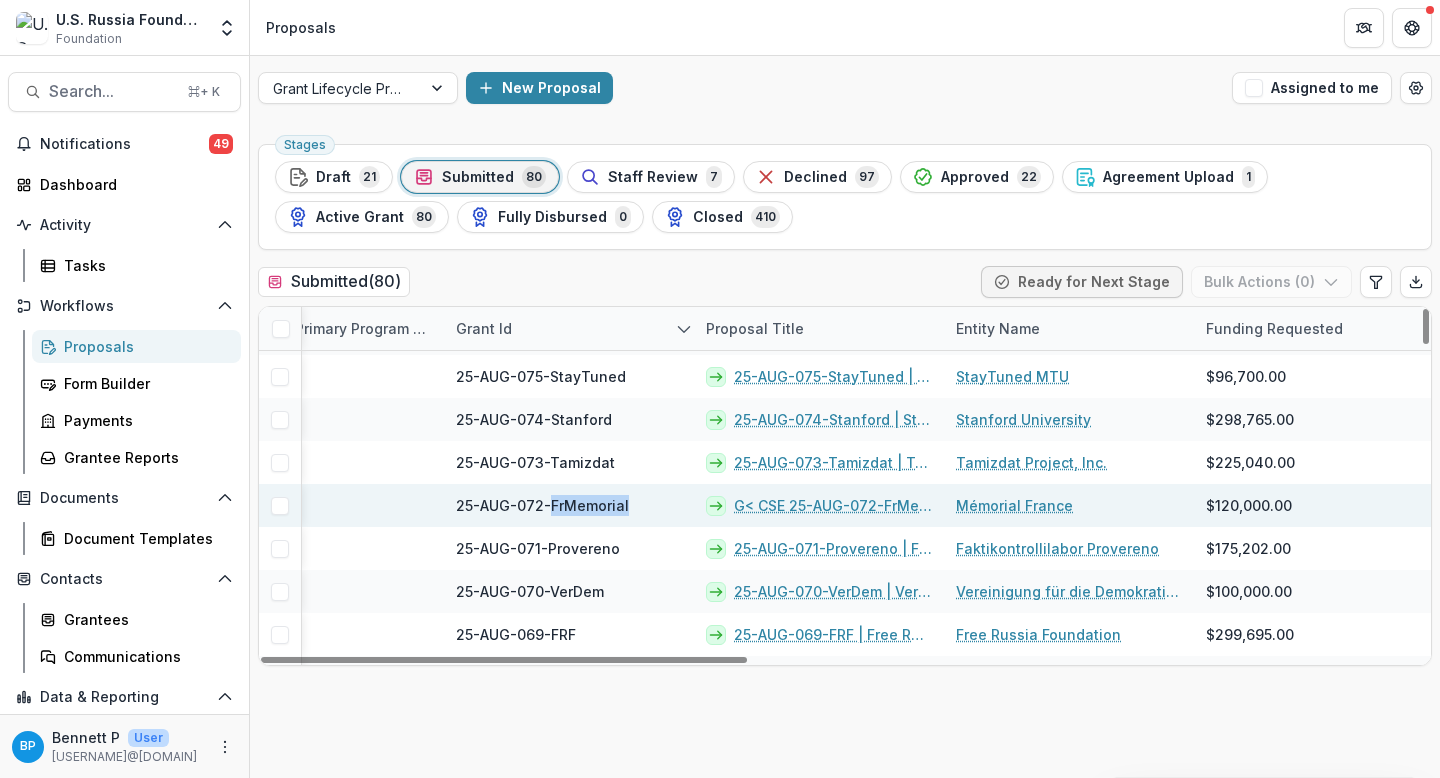 click on "25-AUG-072-FrMemorial" at bounding box center [542, 505] 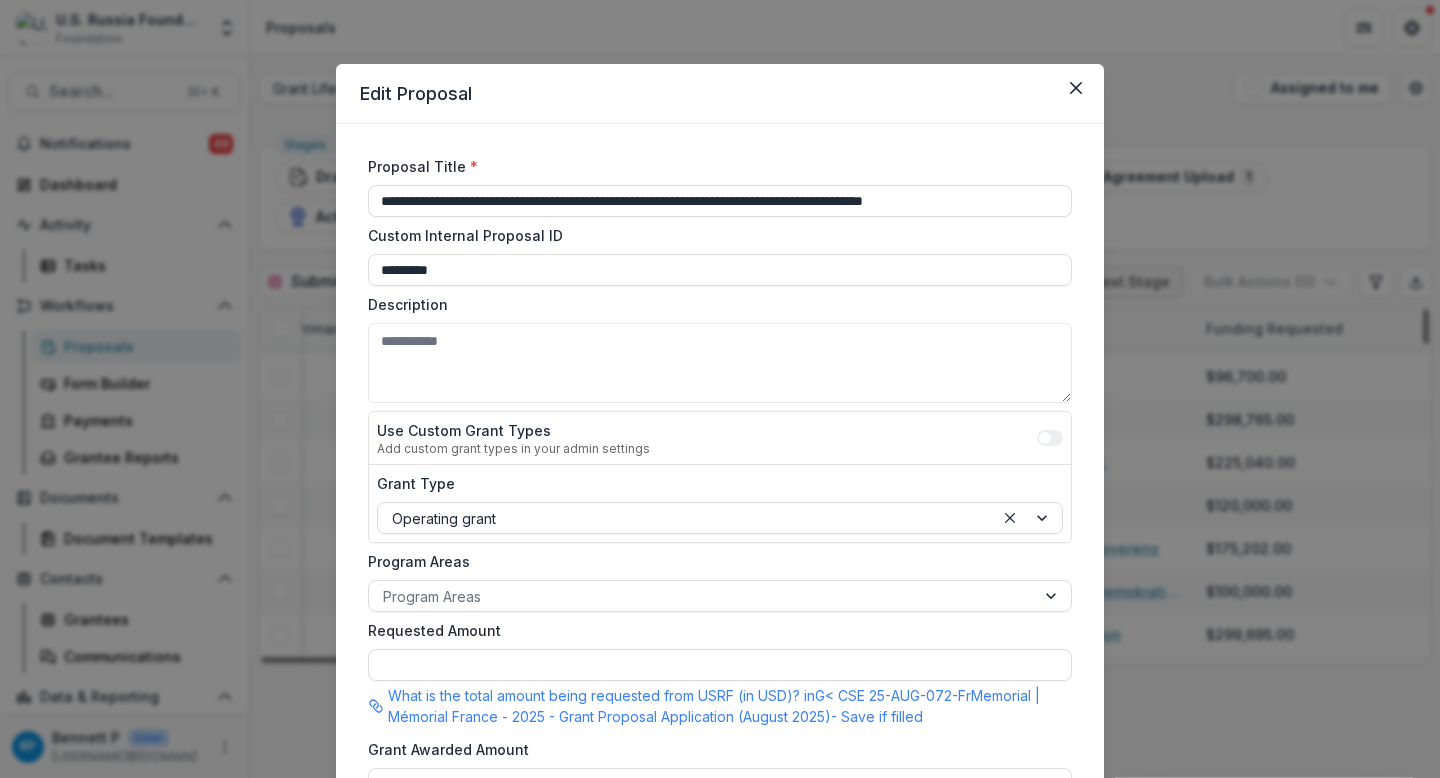 type on "********" 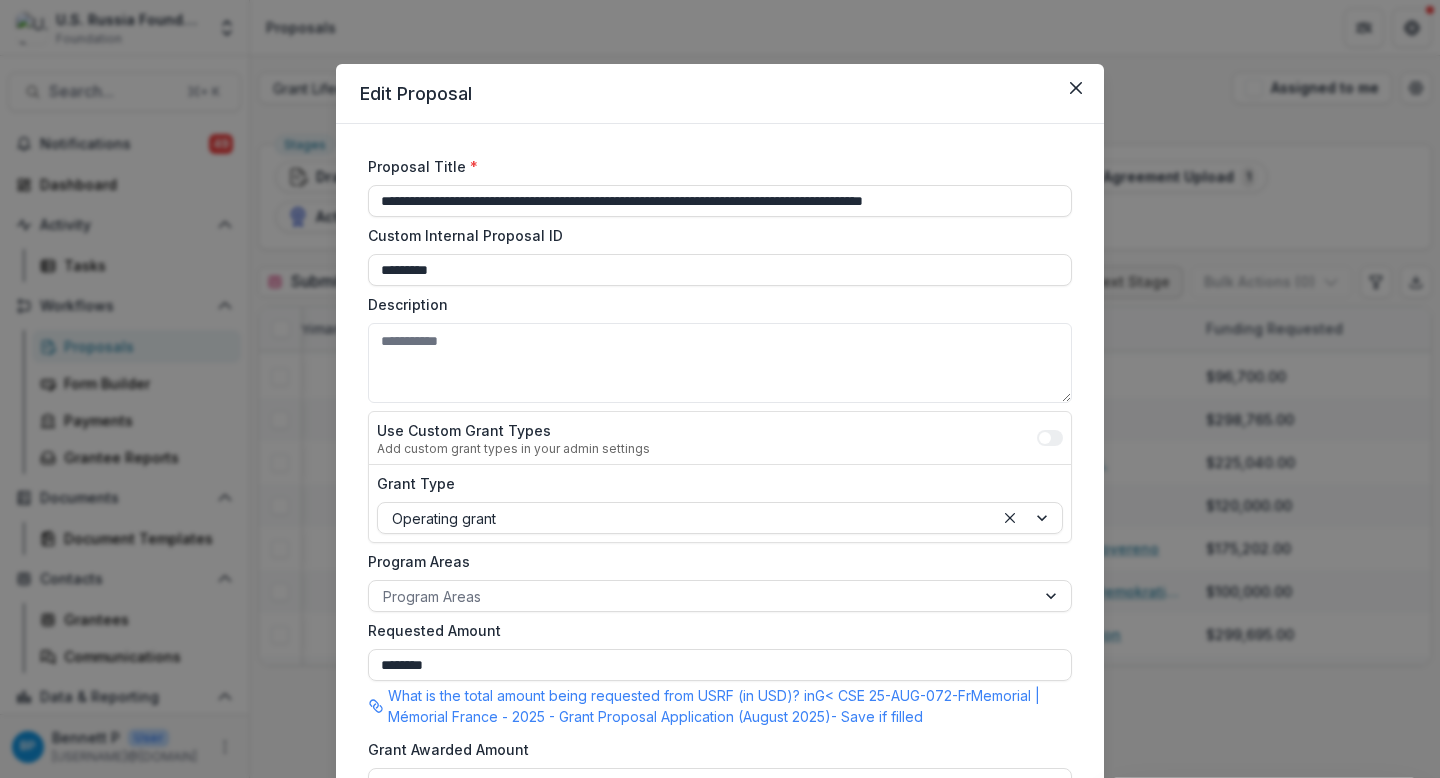 drag, startPoint x: 437, startPoint y: 198, endPoint x: 322, endPoint y: 191, distance: 115.212845 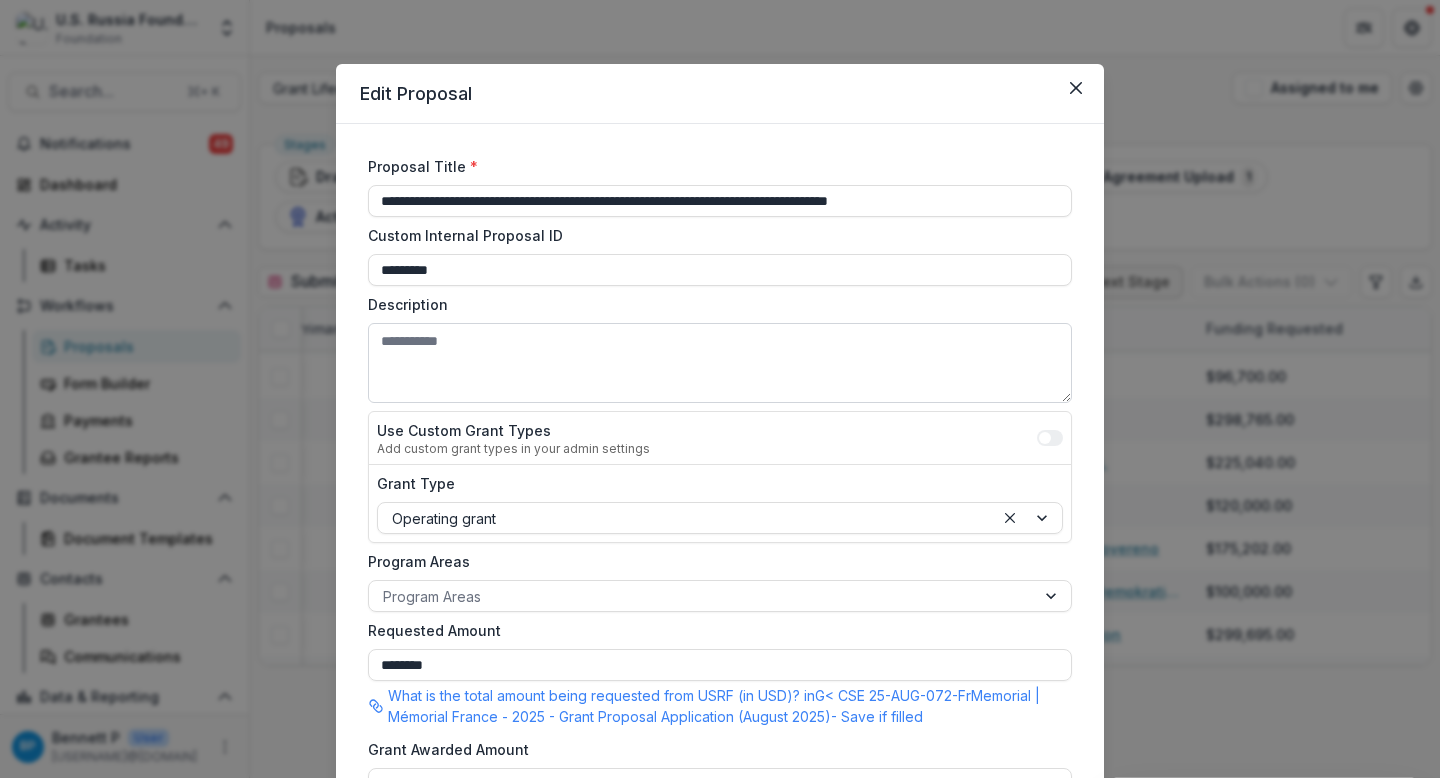 scroll, scrollTop: 1011, scrollLeft: 0, axis: vertical 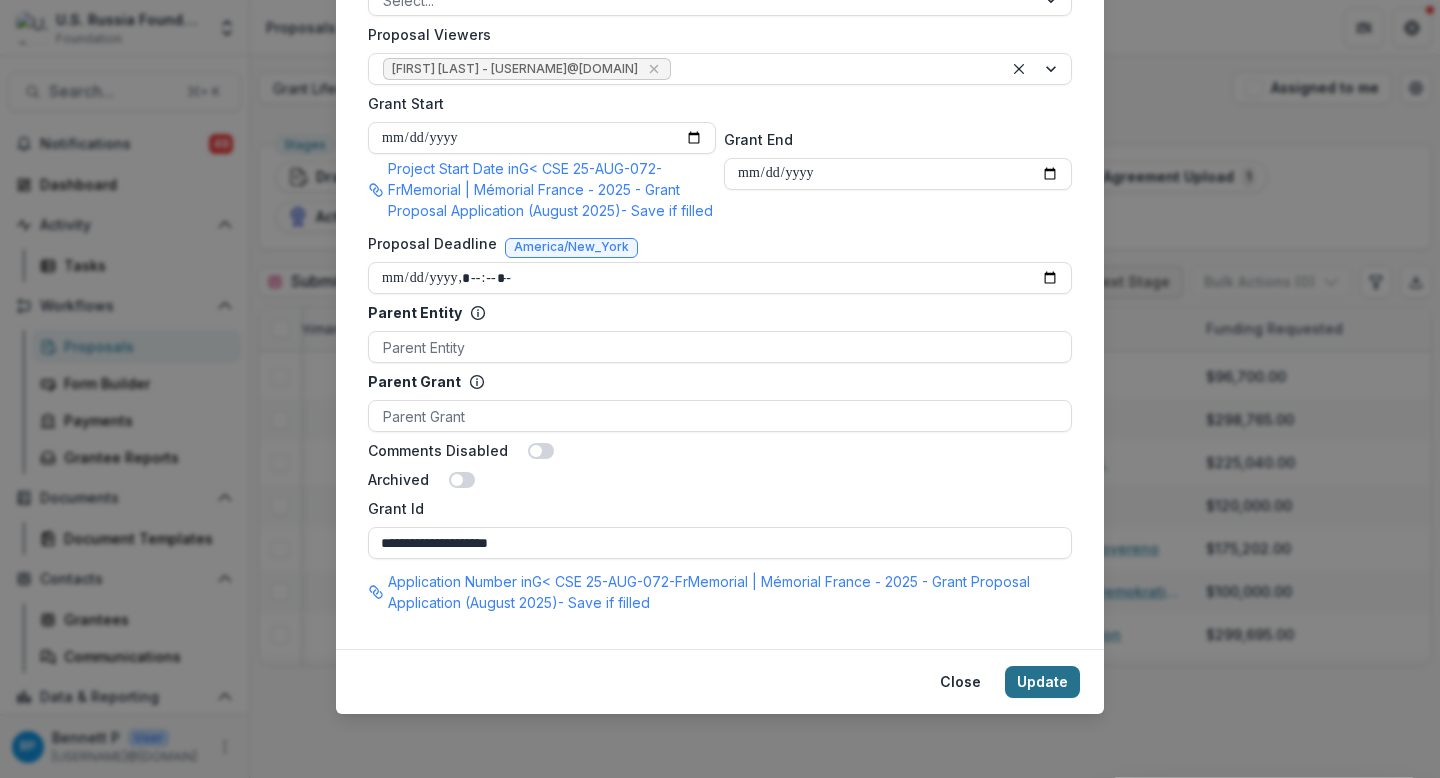 type on "**********" 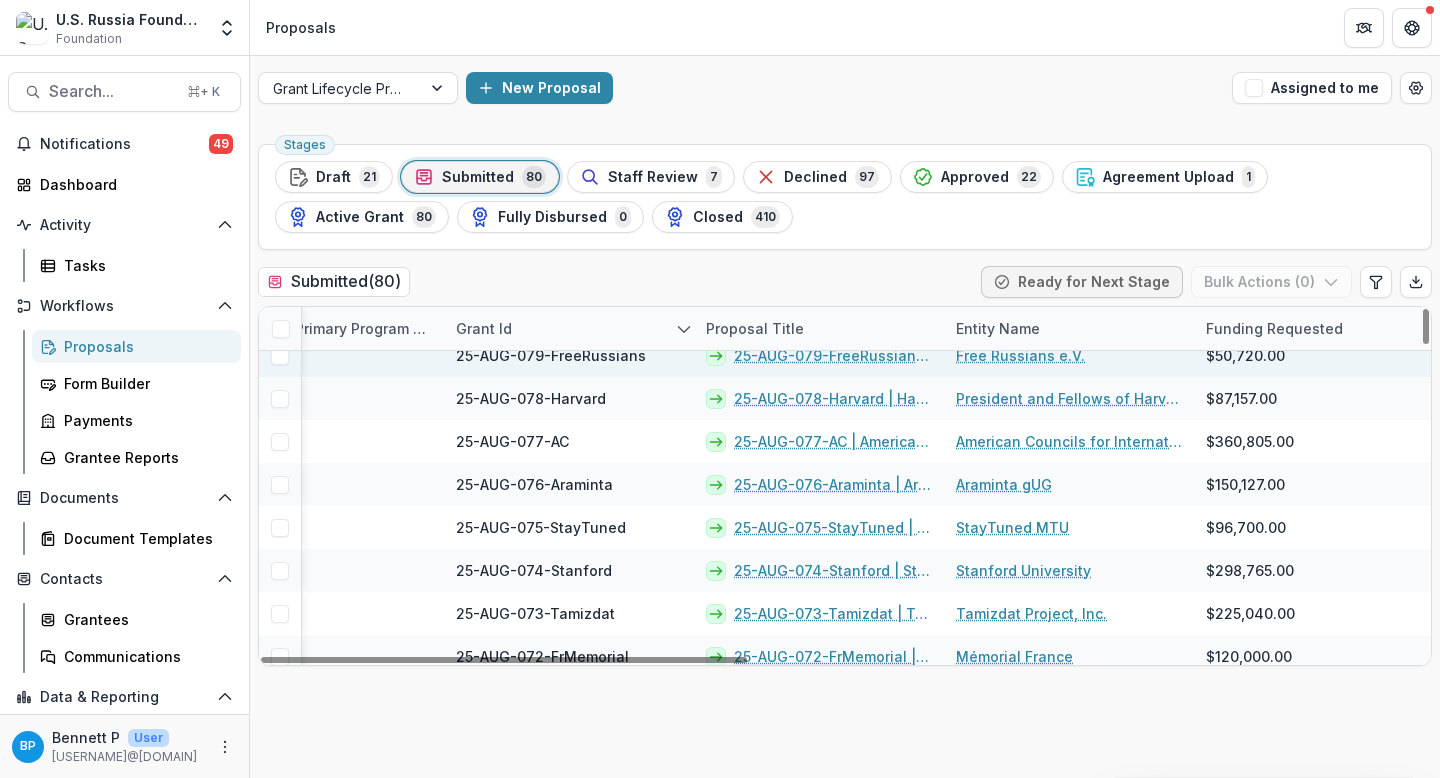 scroll, scrollTop: 491, scrollLeft: 358, axis: both 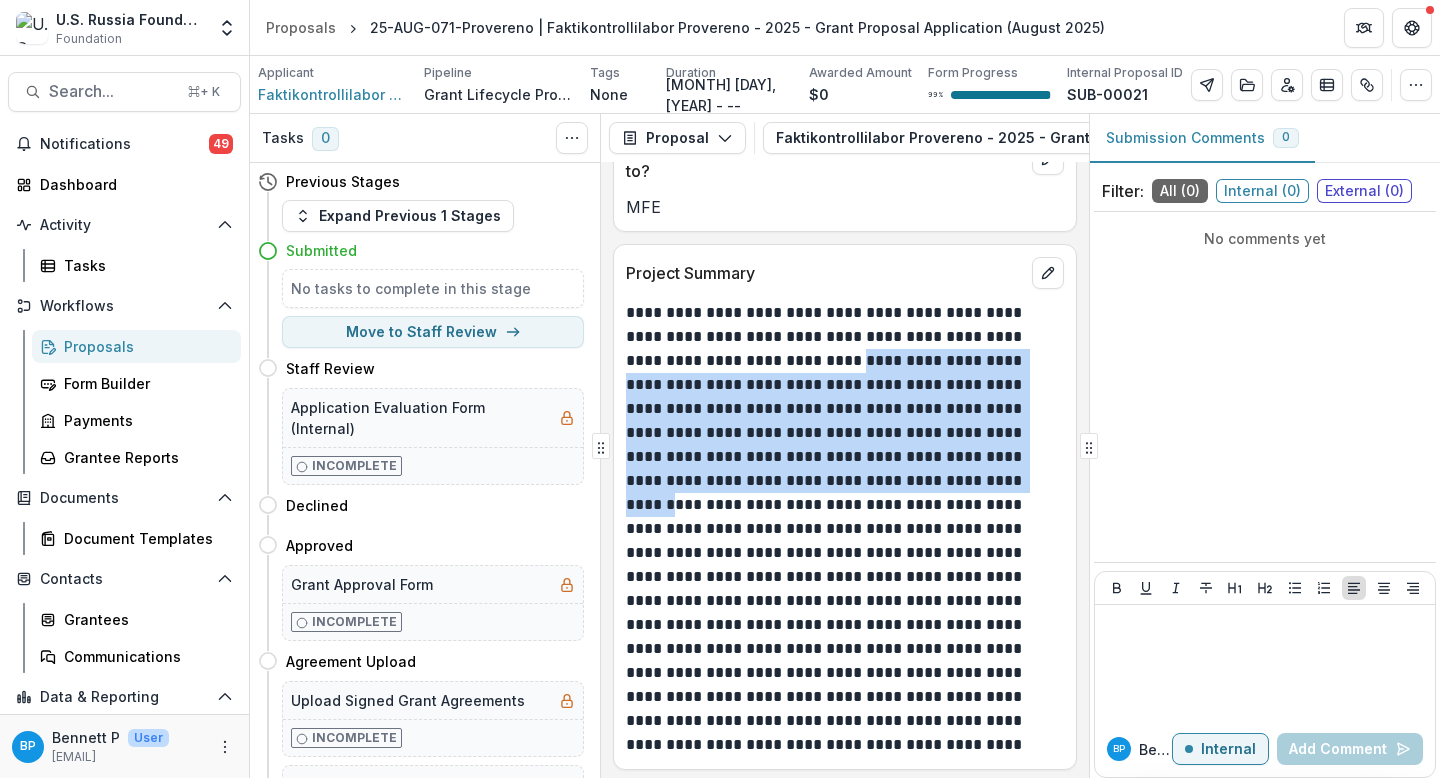 drag, startPoint x: 794, startPoint y: 366, endPoint x: 871, endPoint y: 510, distance: 163.29422 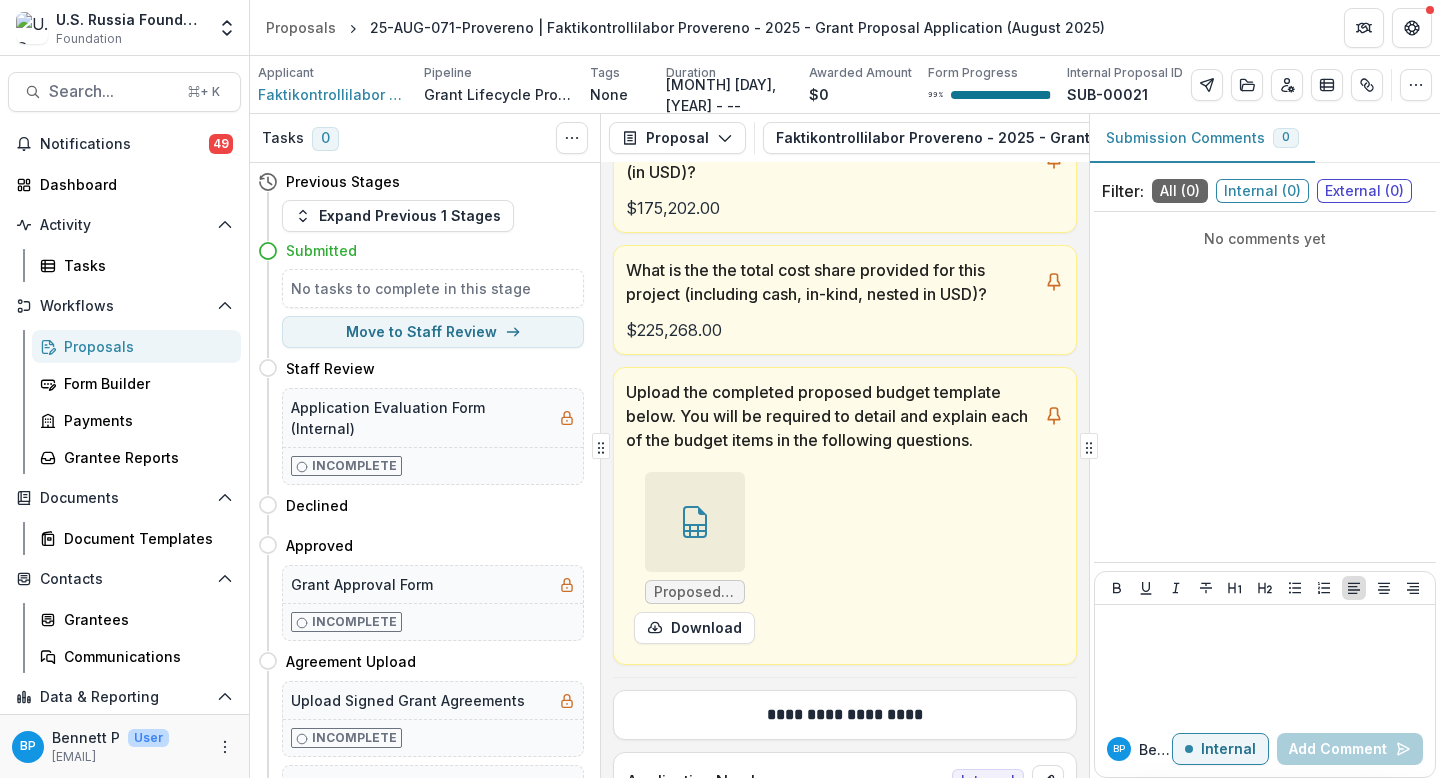 scroll, scrollTop: 0, scrollLeft: 0, axis: both 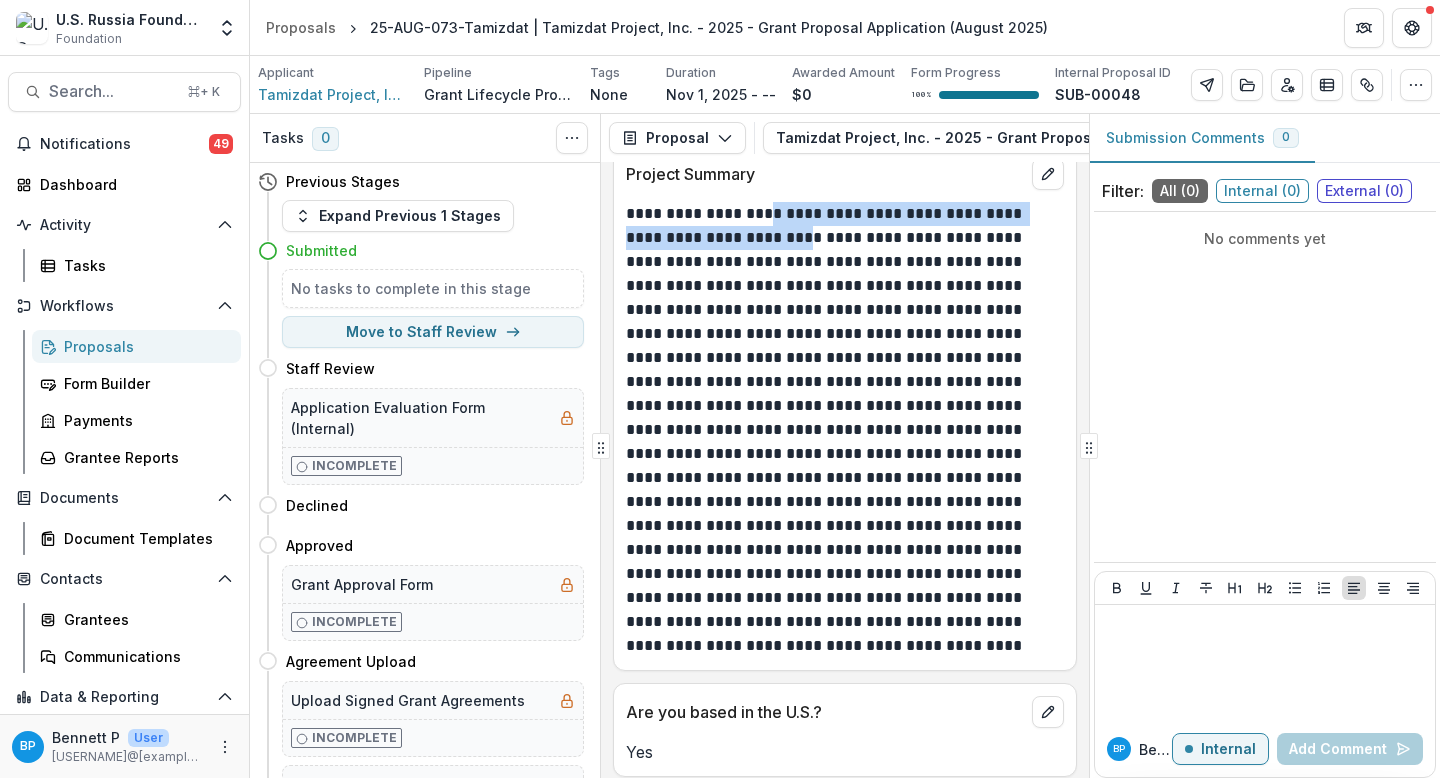 drag, startPoint x: 765, startPoint y: 216, endPoint x: 798, endPoint y: 251, distance: 48.104053 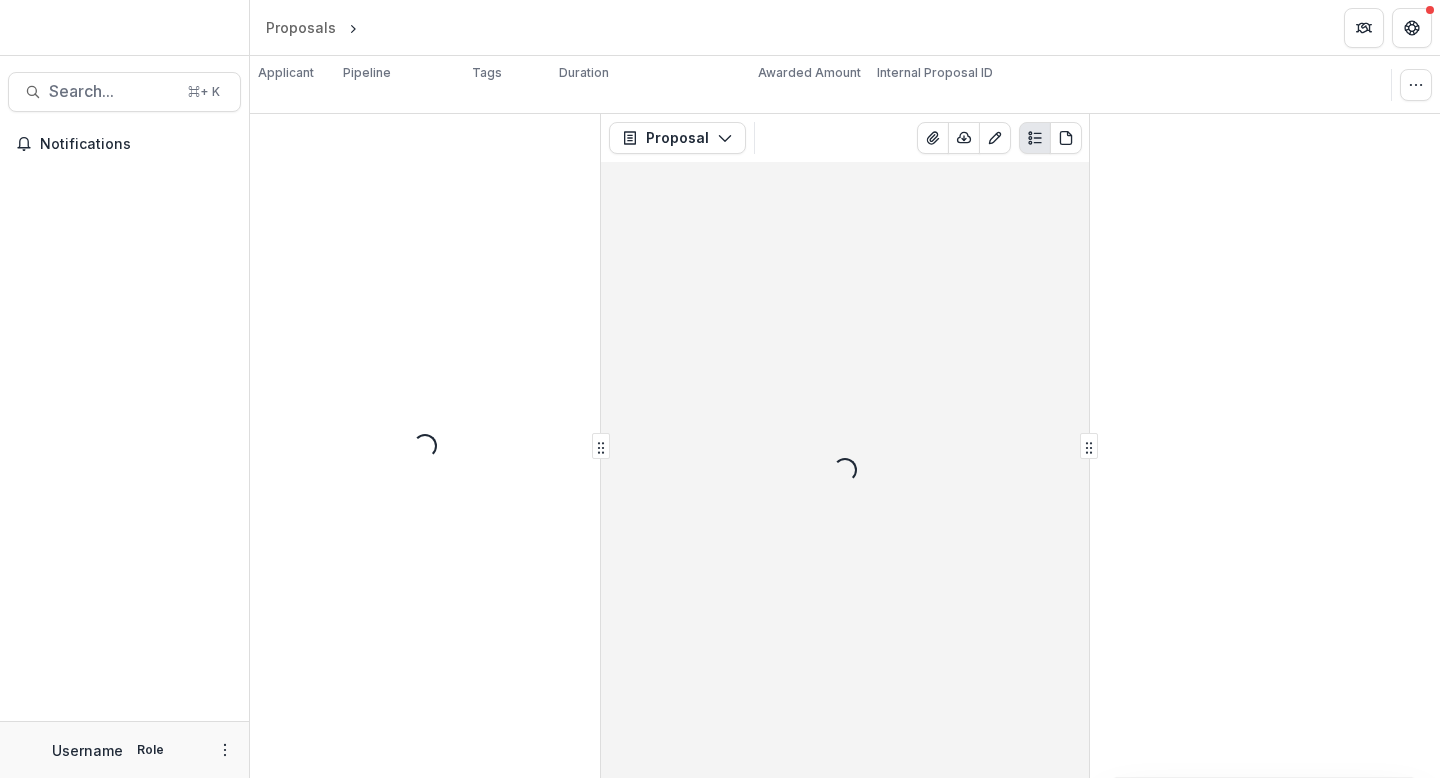 scroll, scrollTop: 0, scrollLeft: 0, axis: both 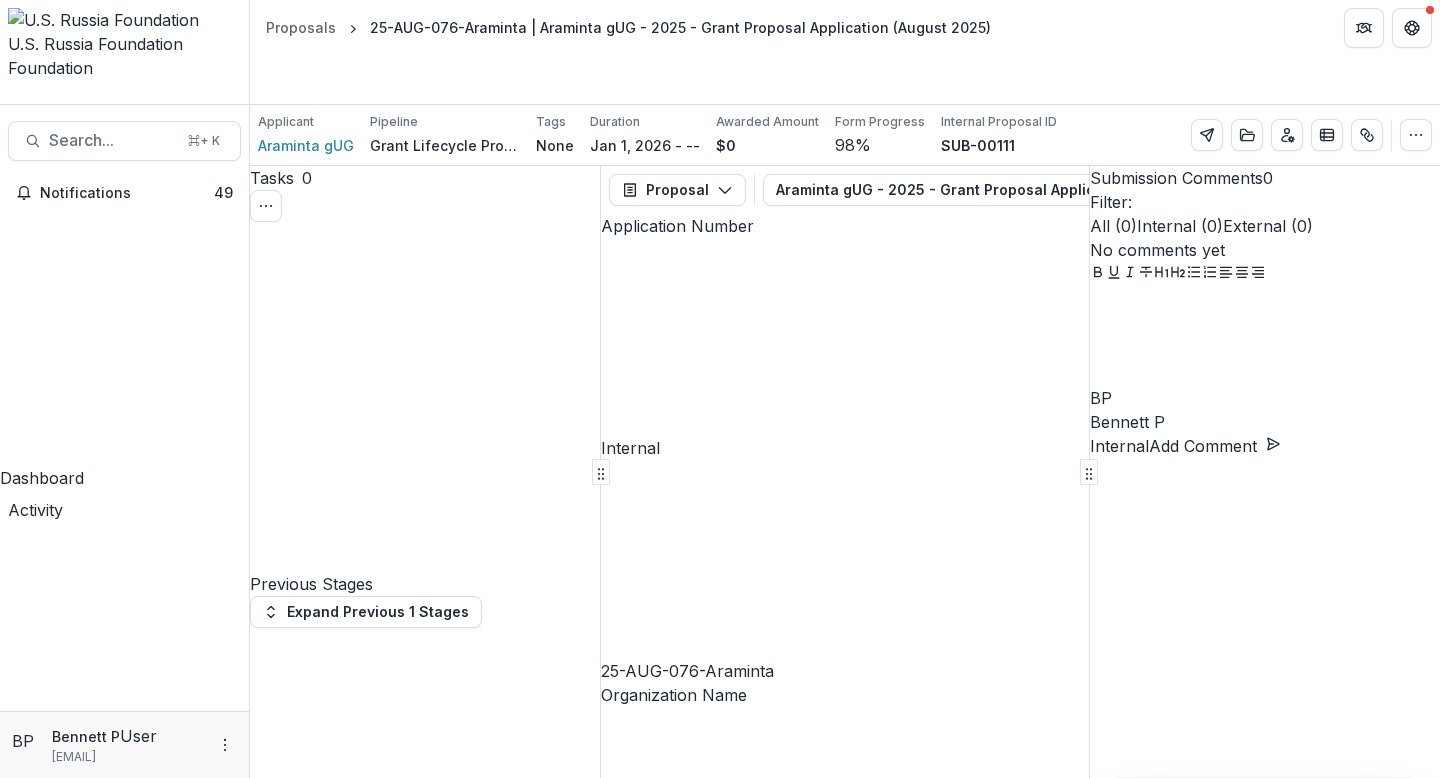 drag, startPoint x: 752, startPoint y: 405, endPoint x: 835, endPoint y: 553, distance: 169.685 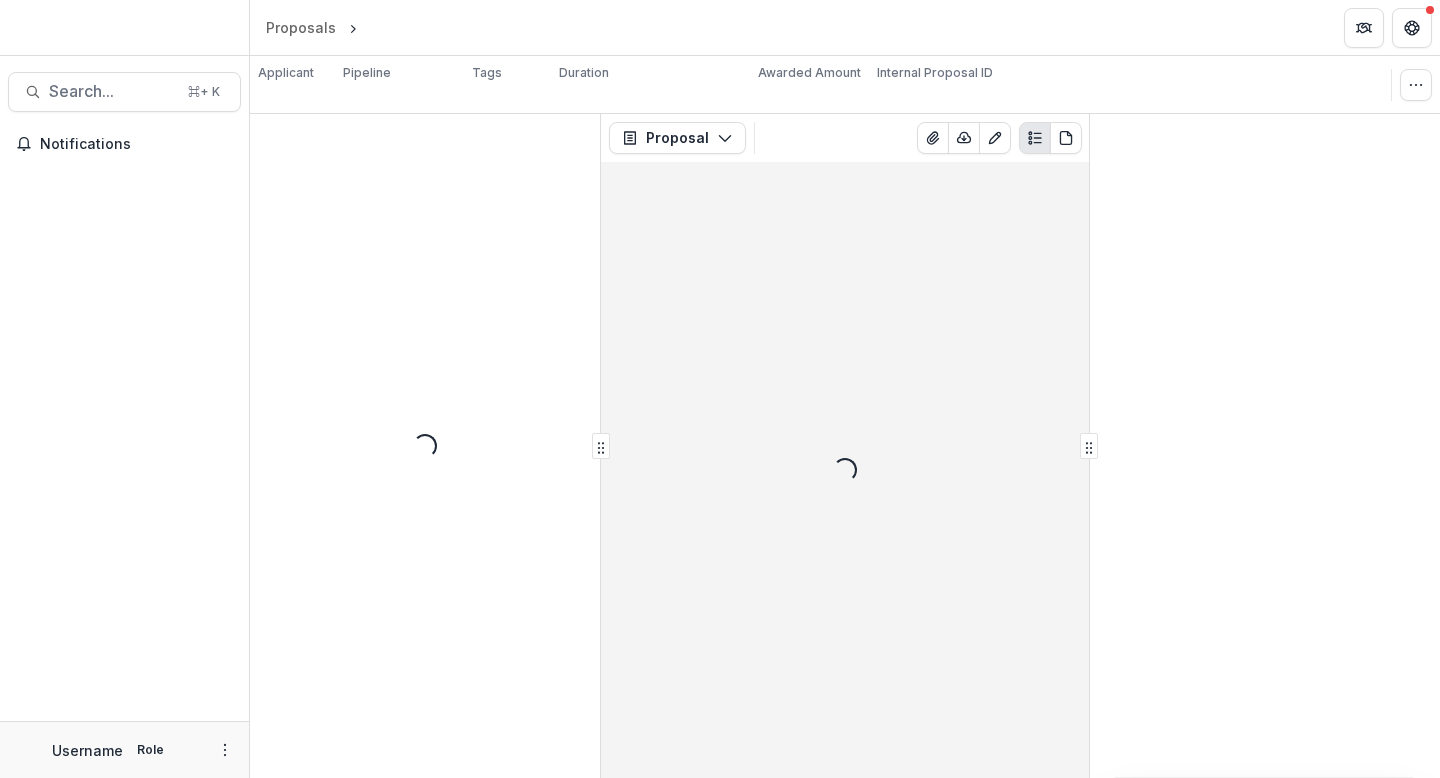 scroll, scrollTop: 0, scrollLeft: 0, axis: both 